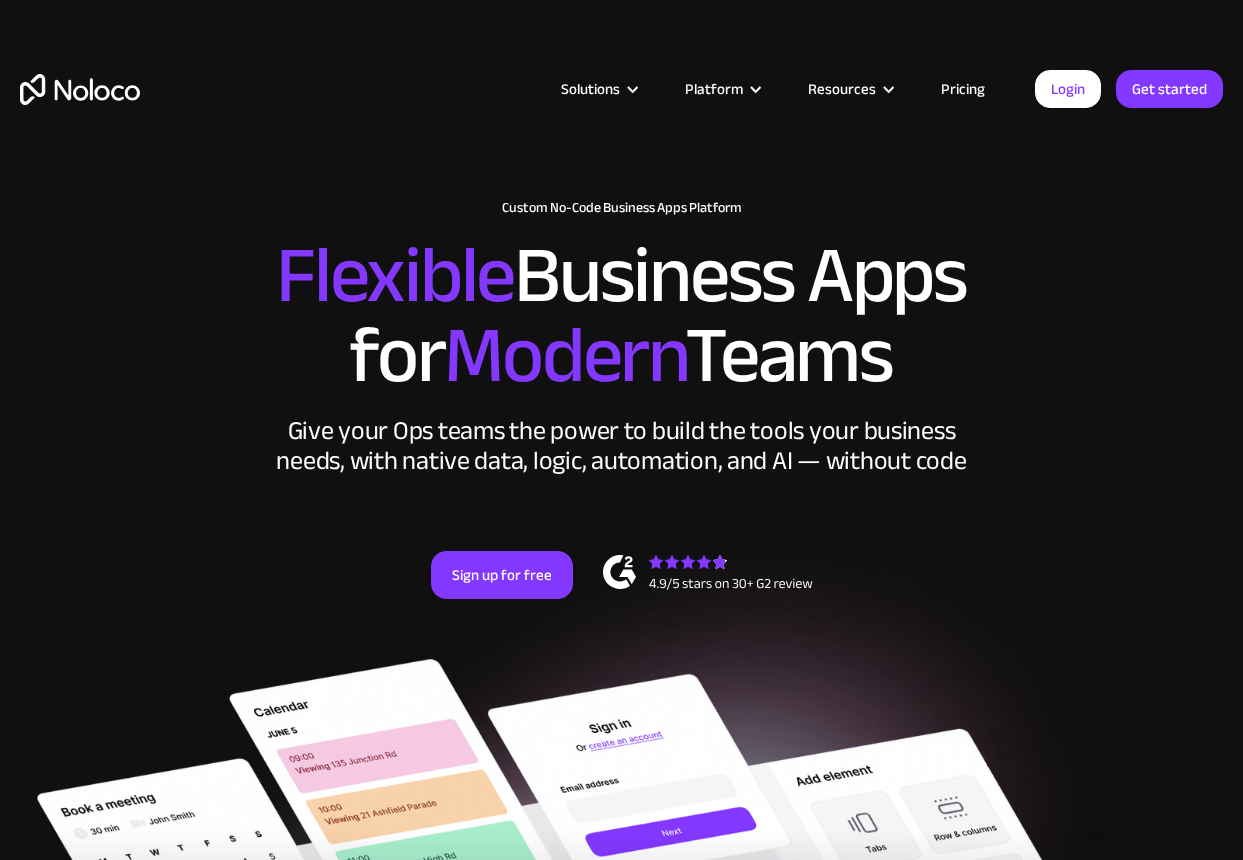 scroll, scrollTop: 0, scrollLeft: 0, axis: both 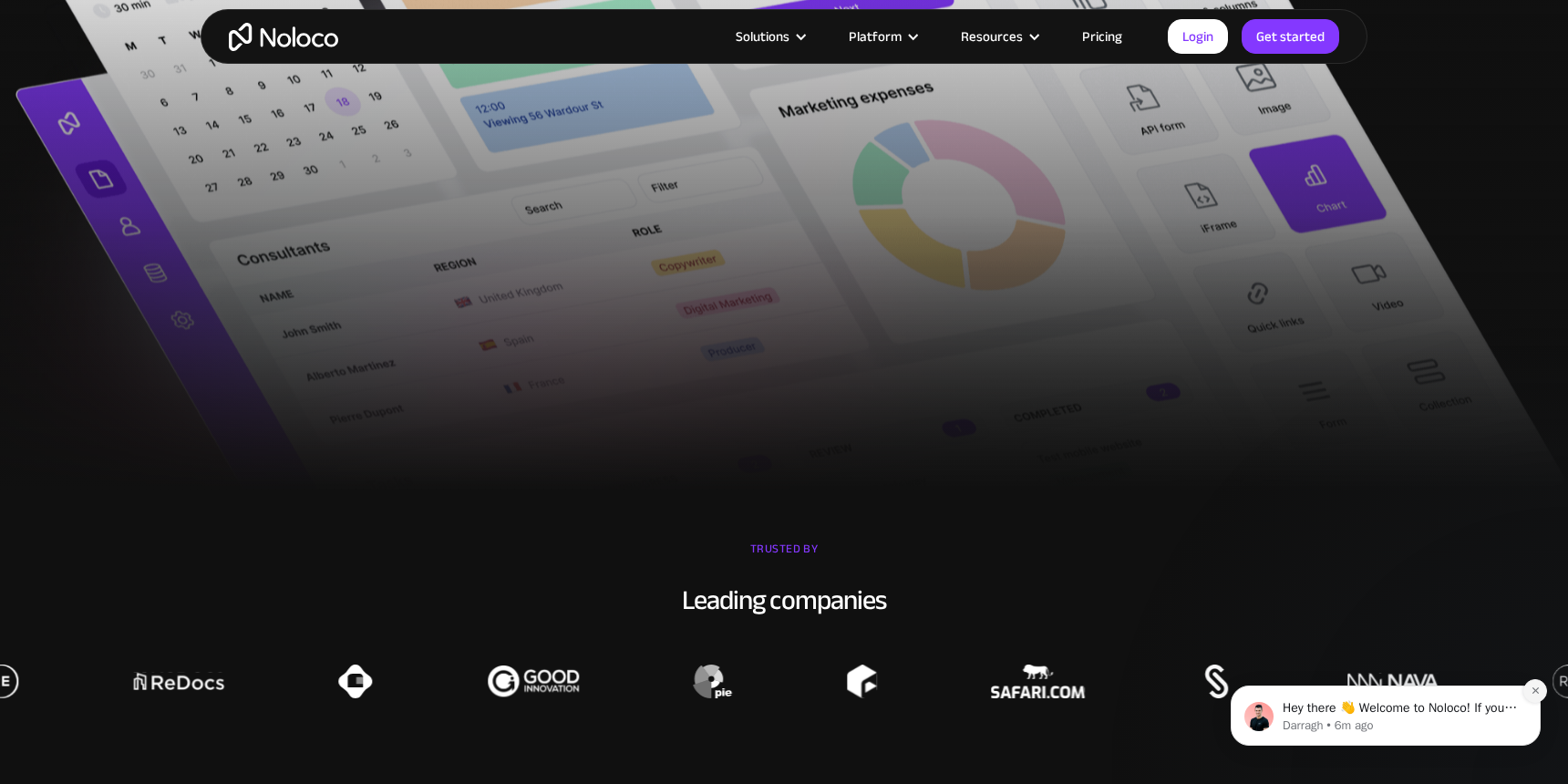 click 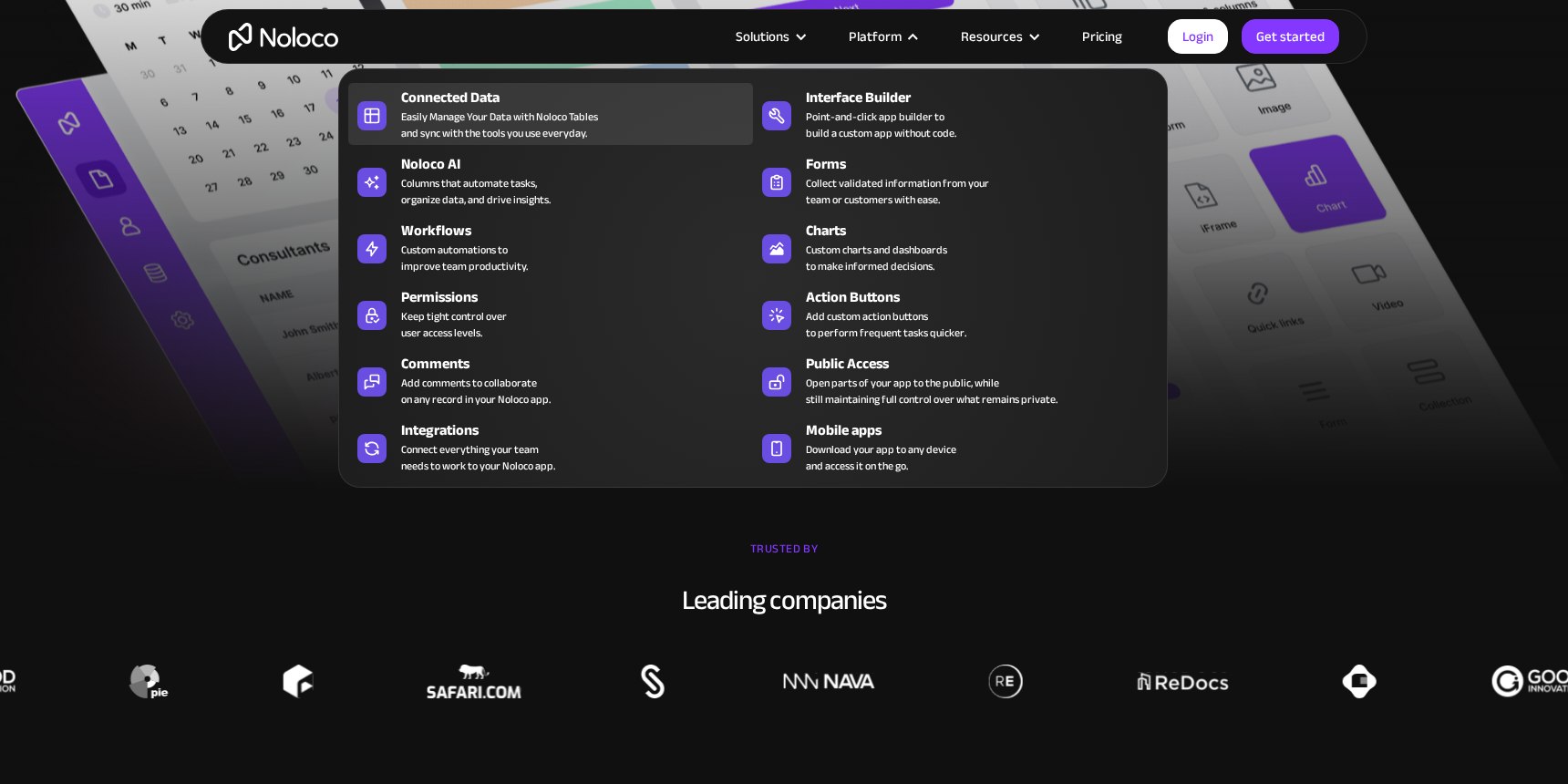 click on "Easily Manage Your Data with Noloco Tables and sync with the tools you use everyday." at bounding box center [500, 125] 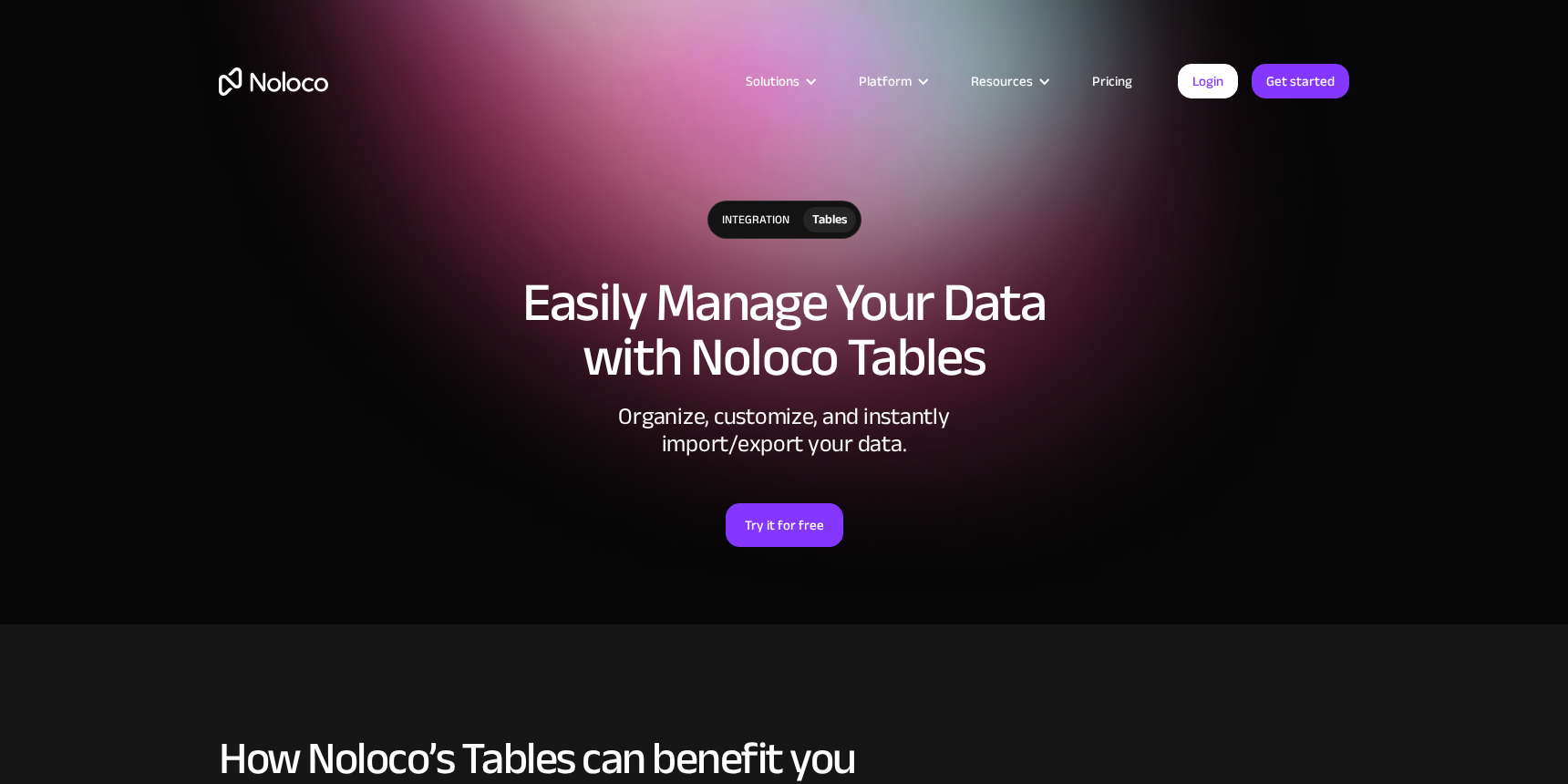 scroll, scrollTop: 0, scrollLeft: 0, axis: both 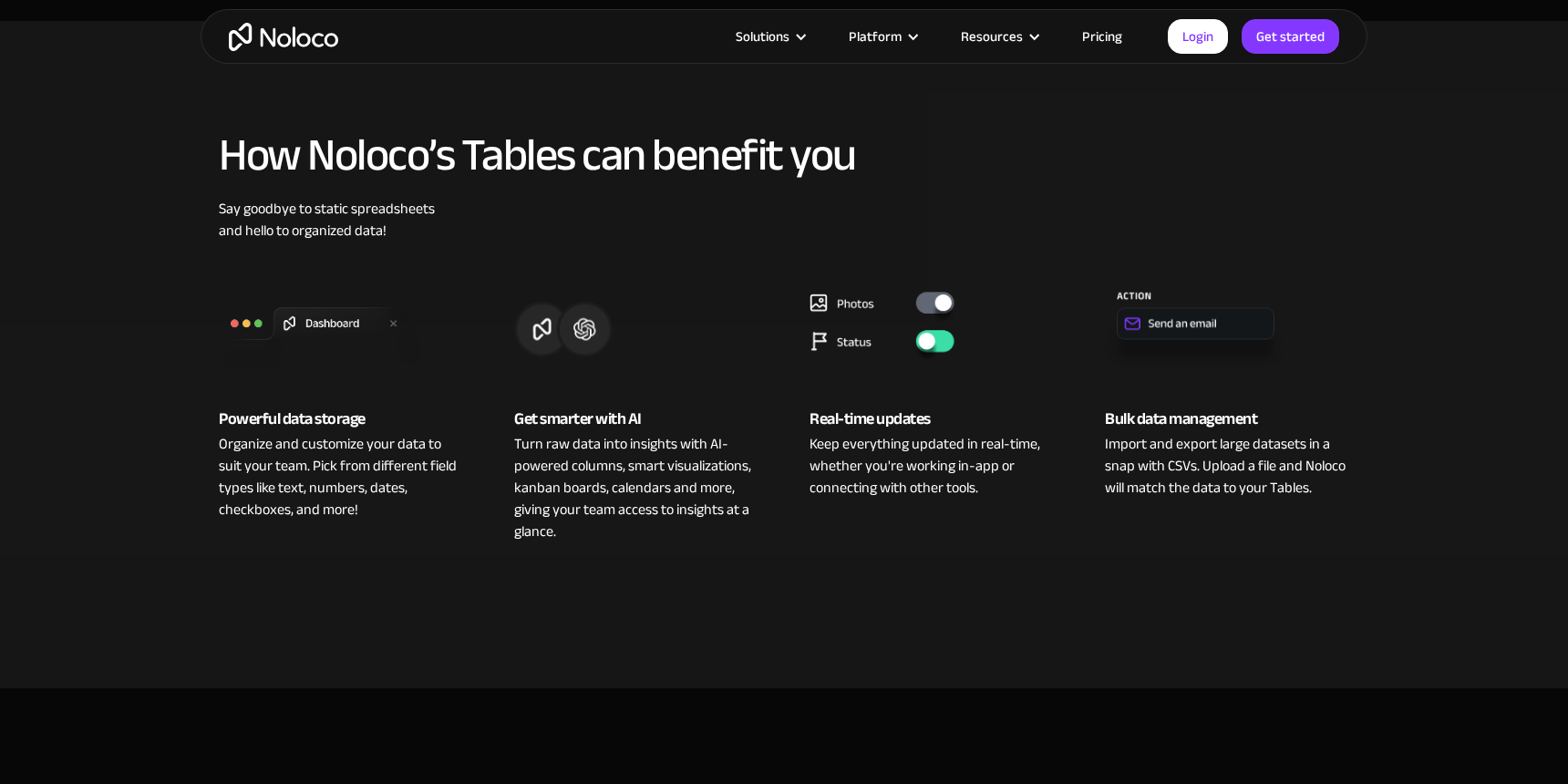 click at bounding box center [932, 324] 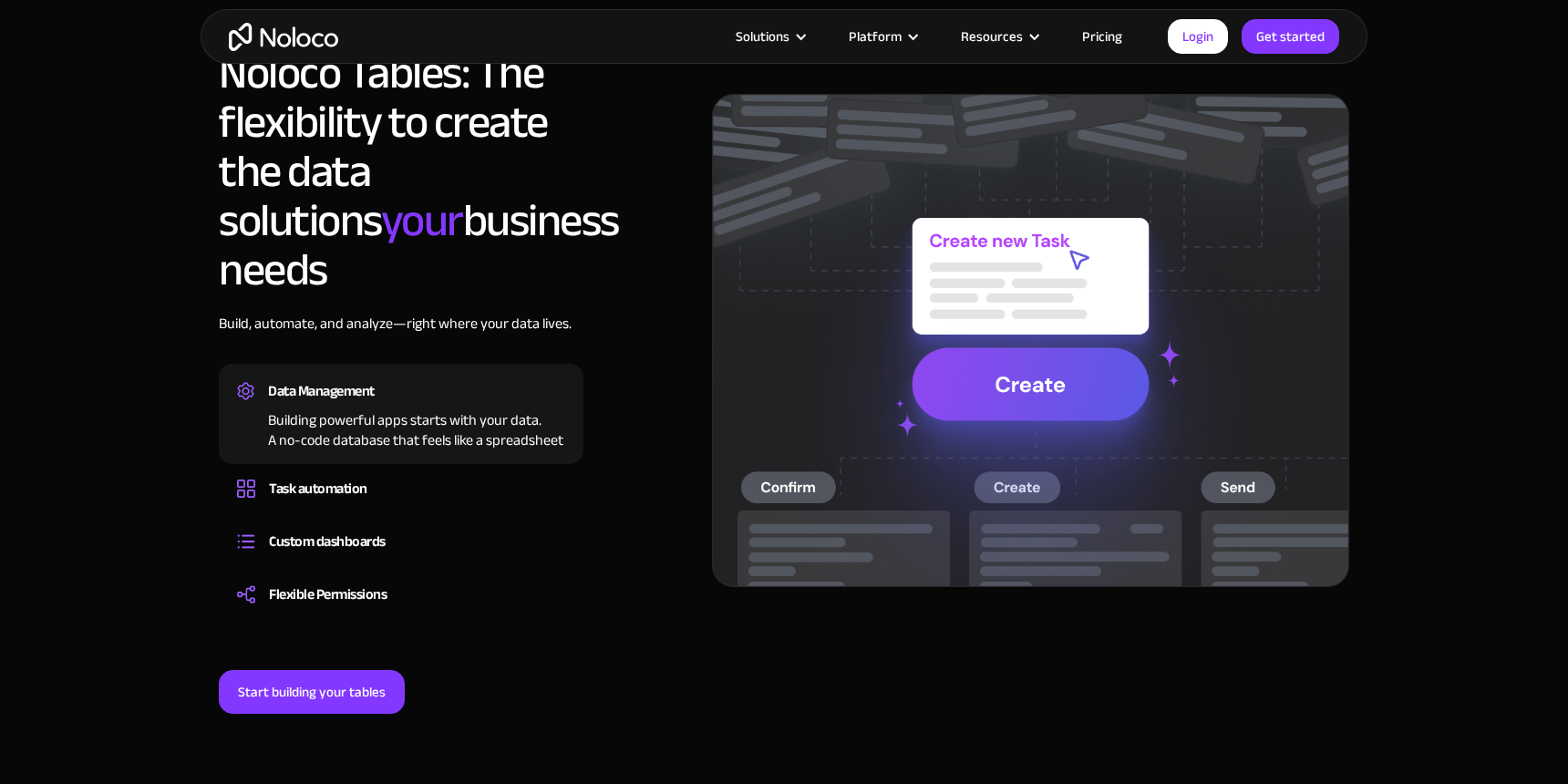 scroll, scrollTop: 1381, scrollLeft: 0, axis: vertical 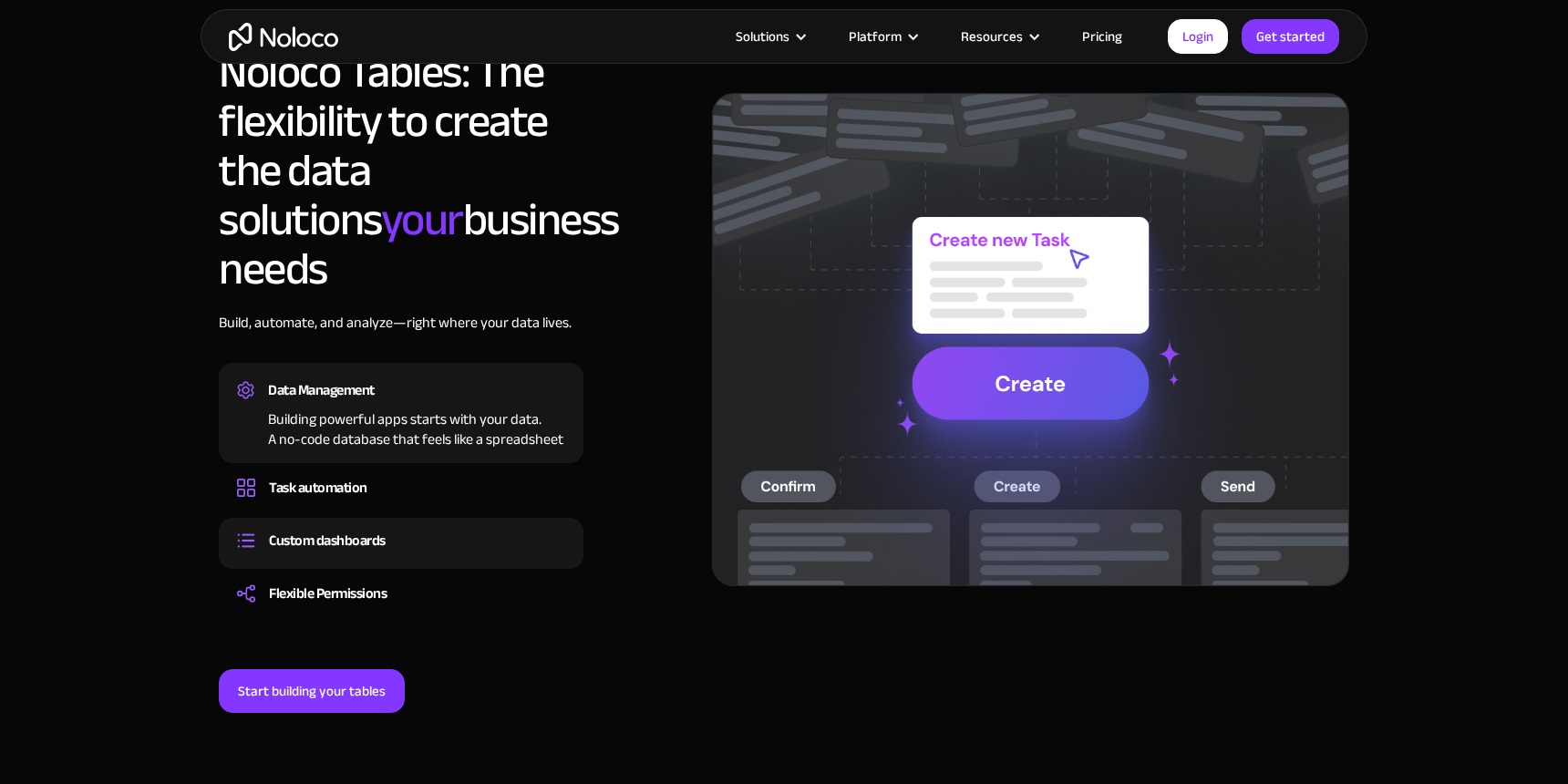 click on "Custom dashboards" at bounding box center [327, 541] 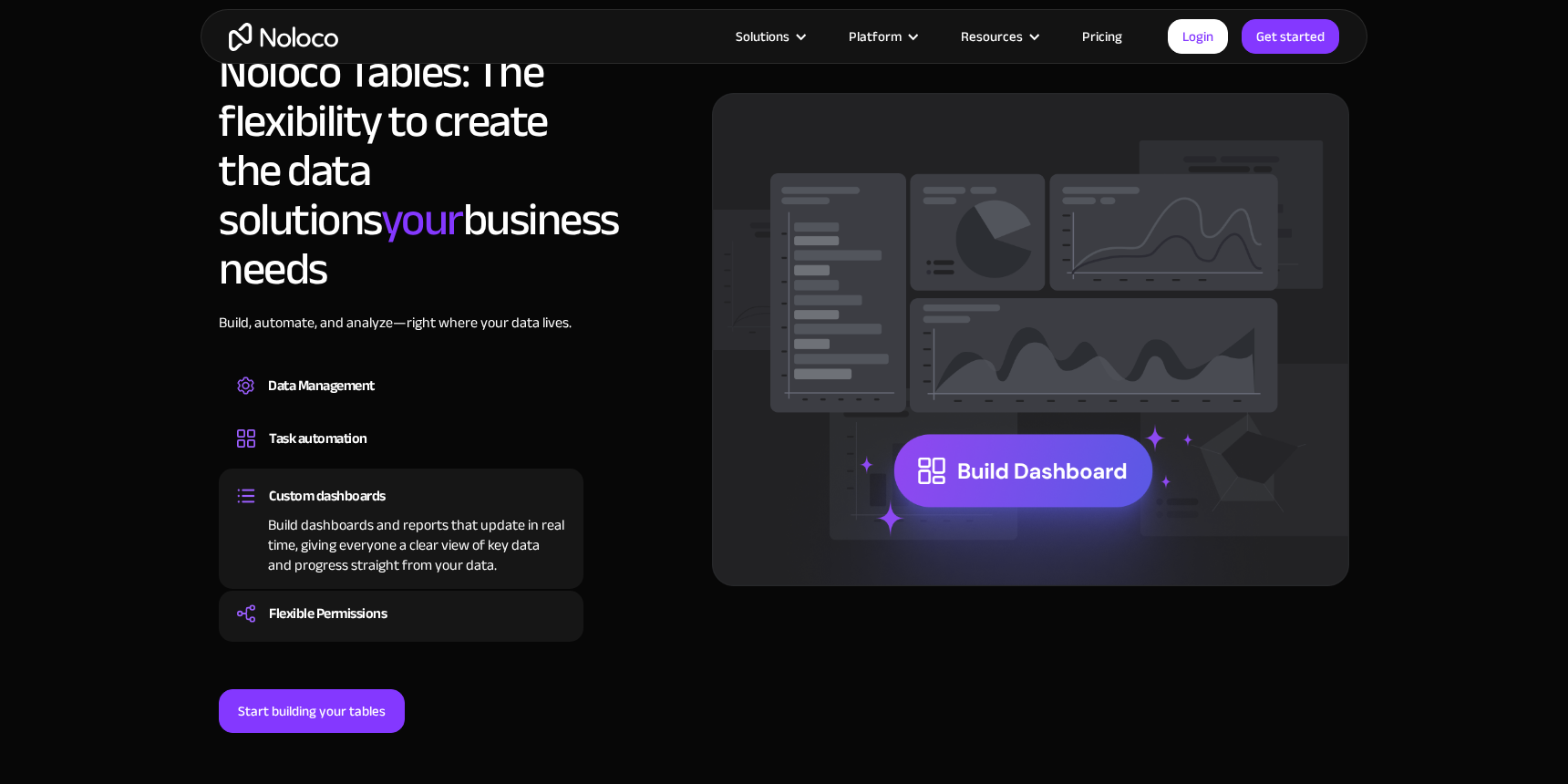 click on "Flexible Permissions" at bounding box center (401, 614) 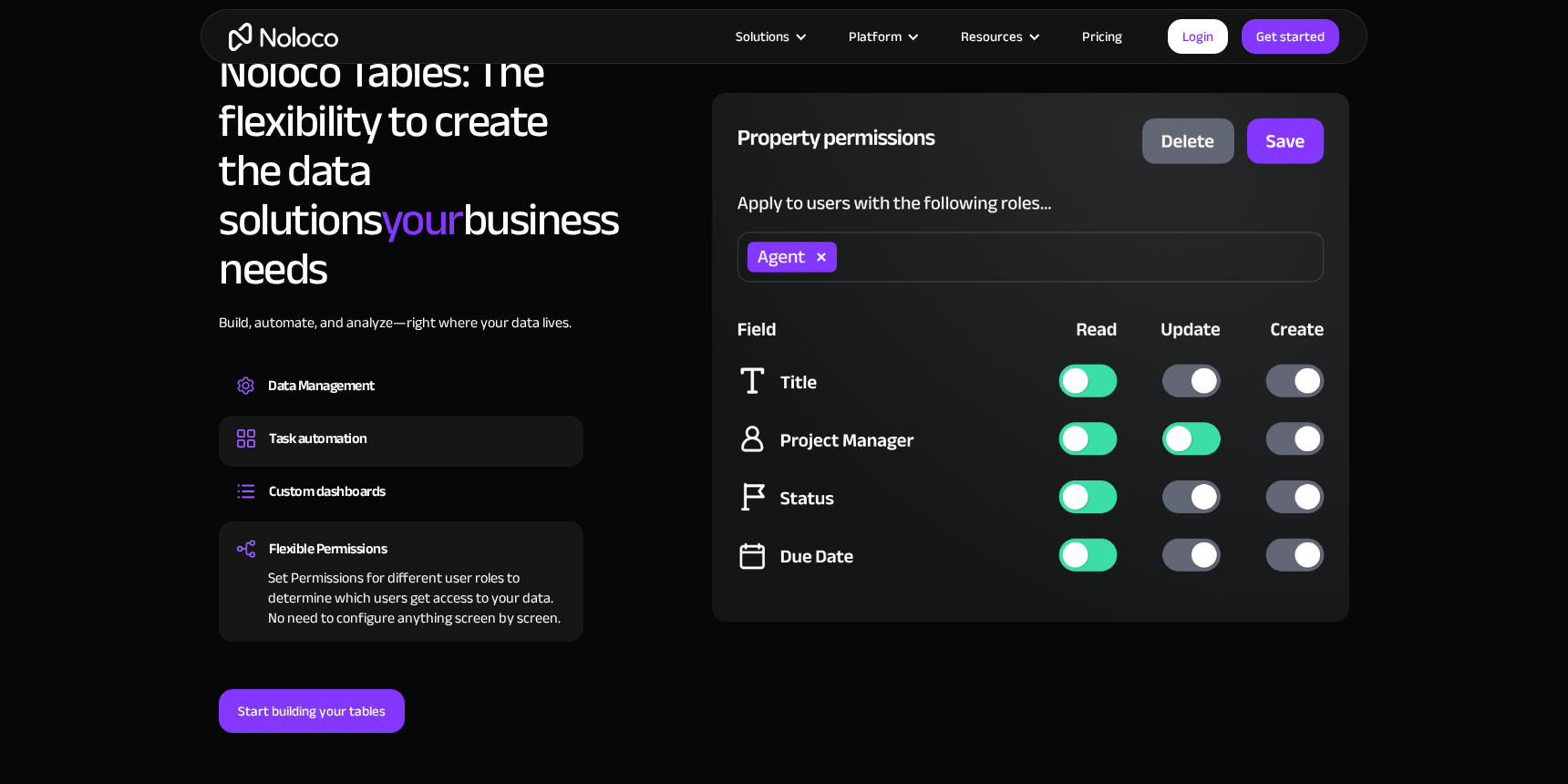 click on "Task automation" at bounding box center (401, 438) 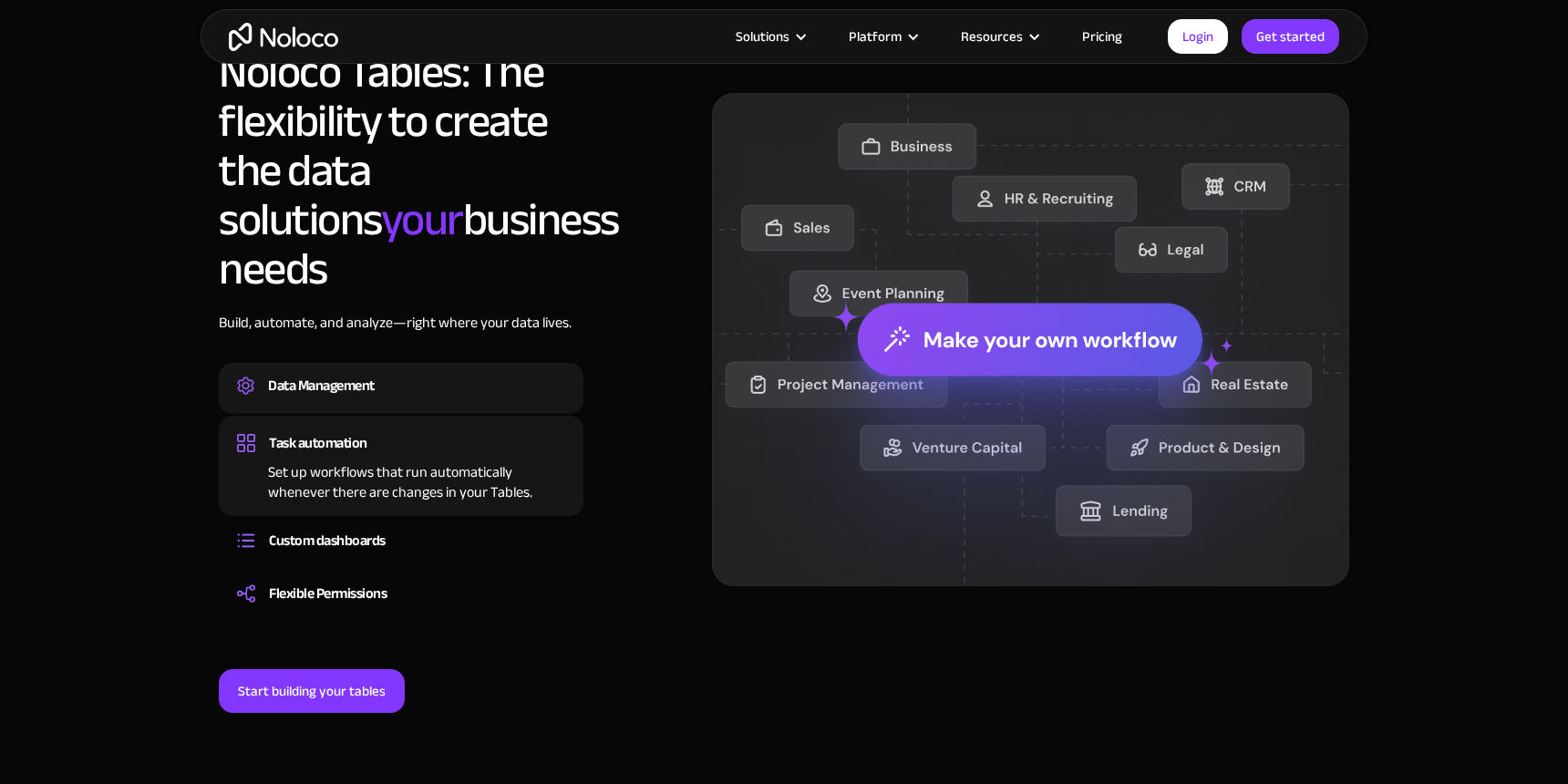 click on "Data Management" at bounding box center [321, 386] 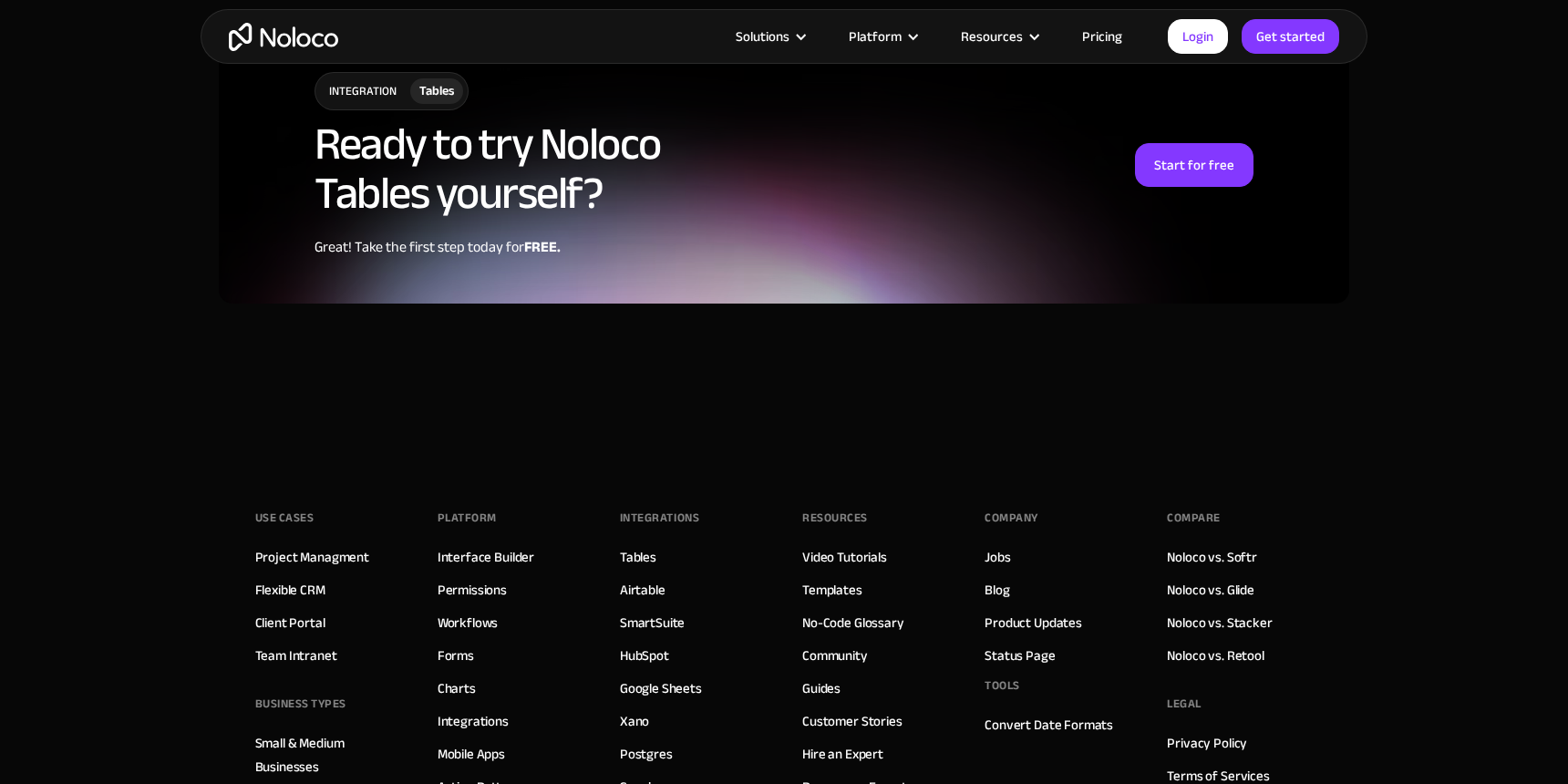 scroll, scrollTop: 4677, scrollLeft: 0, axis: vertical 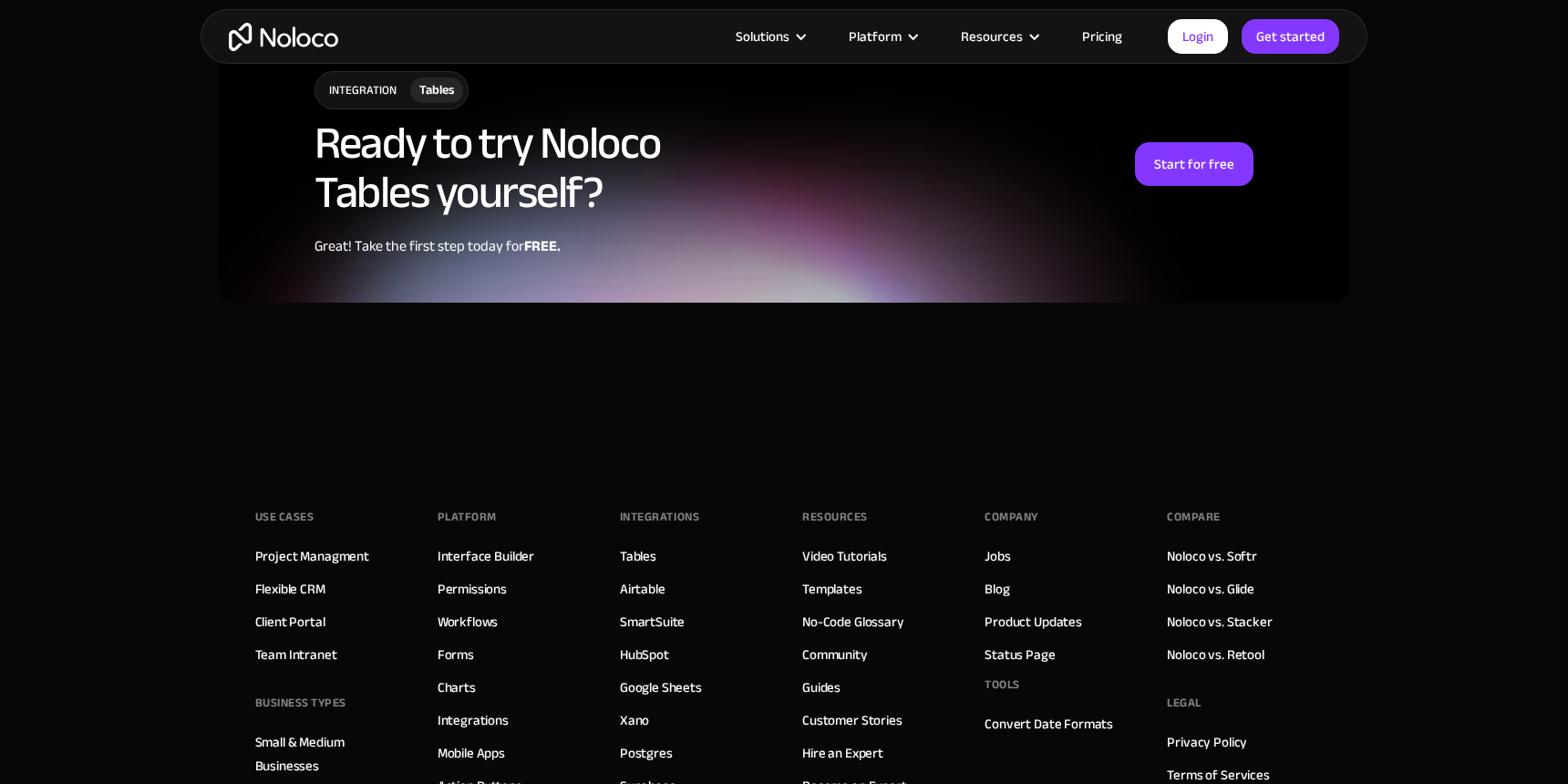 click on "Pricing" at bounding box center (1102, 36) 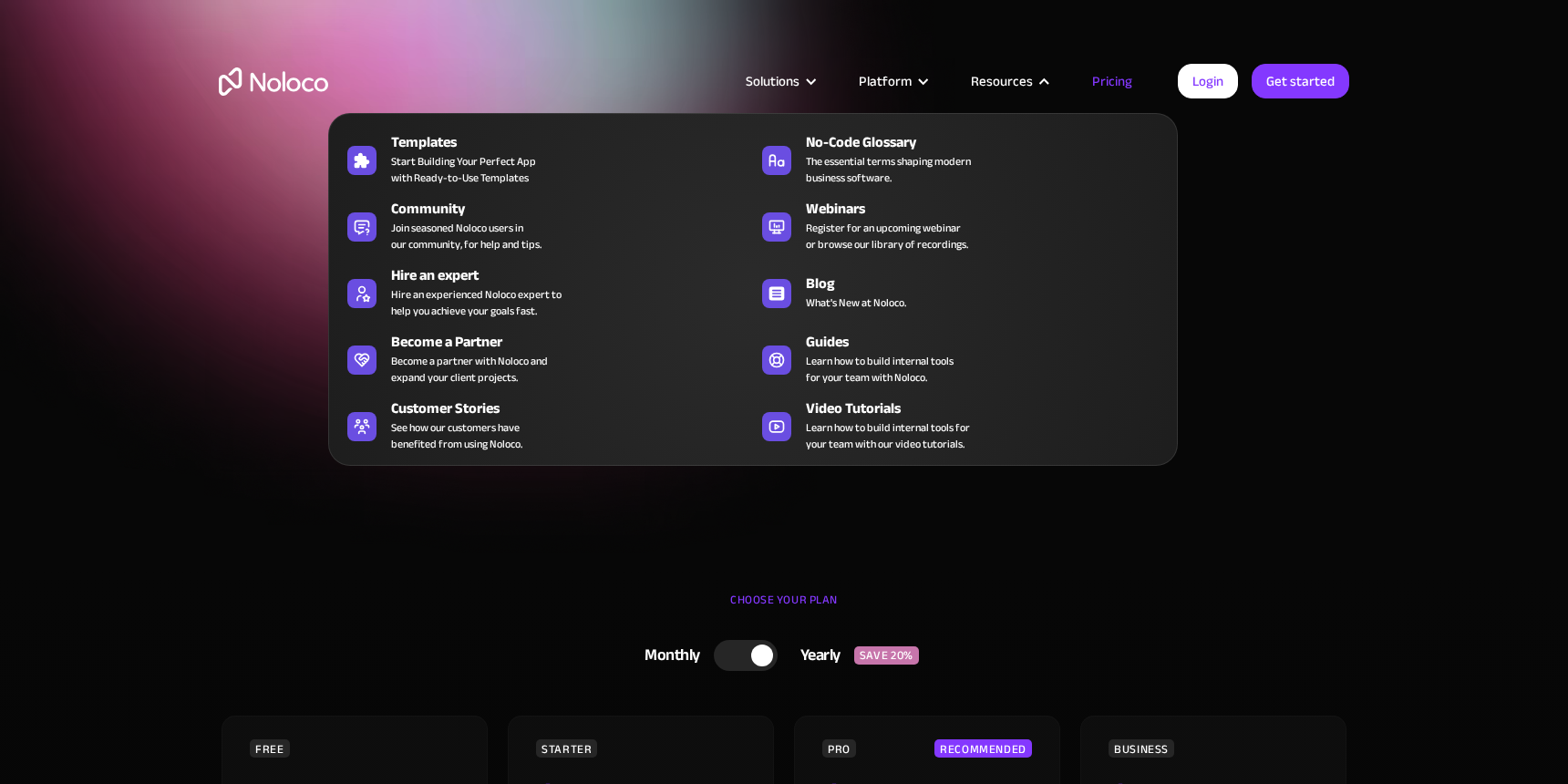 scroll, scrollTop: 0, scrollLeft: 0, axis: both 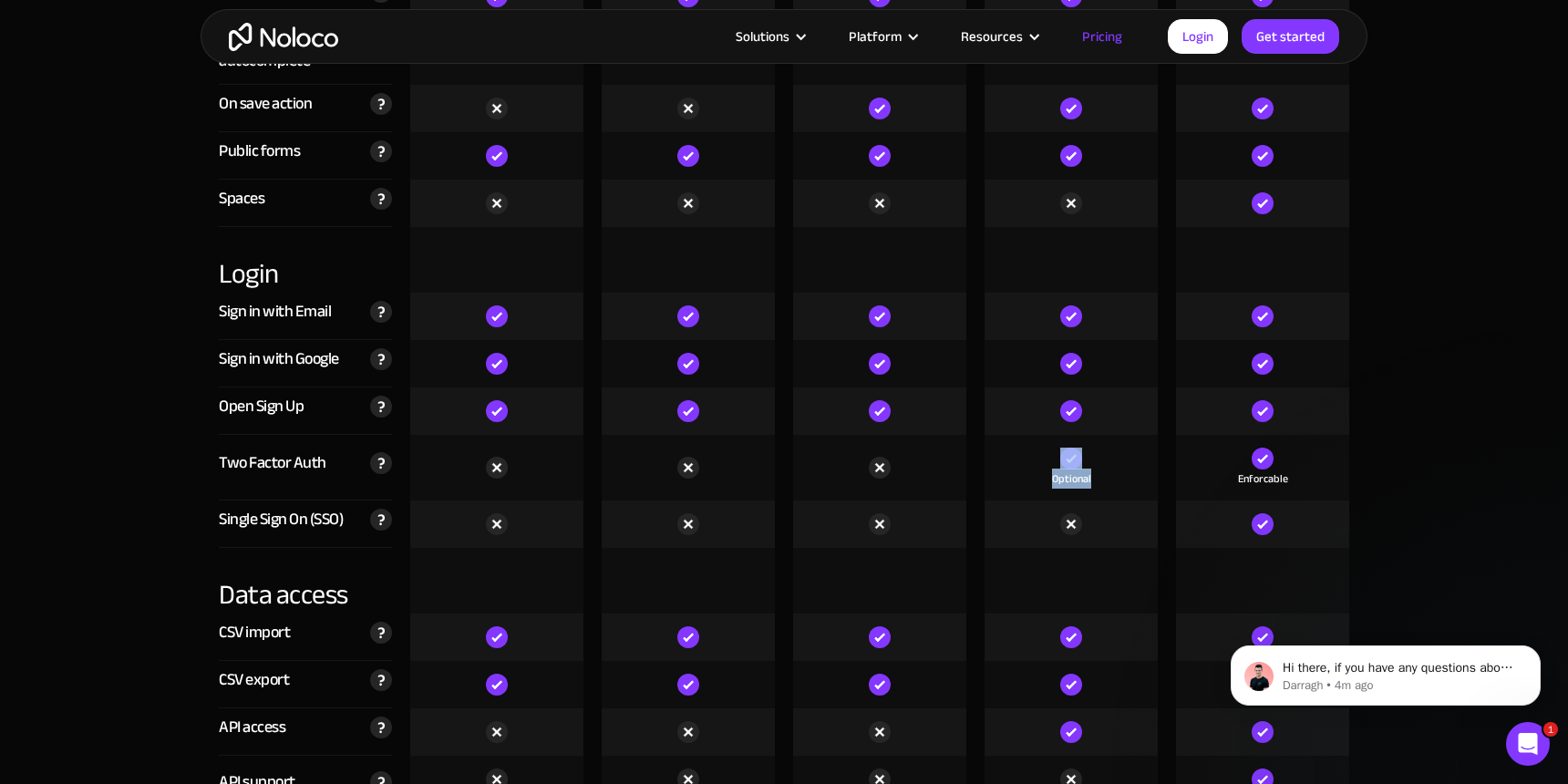 drag, startPoint x: 1096, startPoint y: 475, endPoint x: 1048, endPoint y: 454, distance: 52.392748 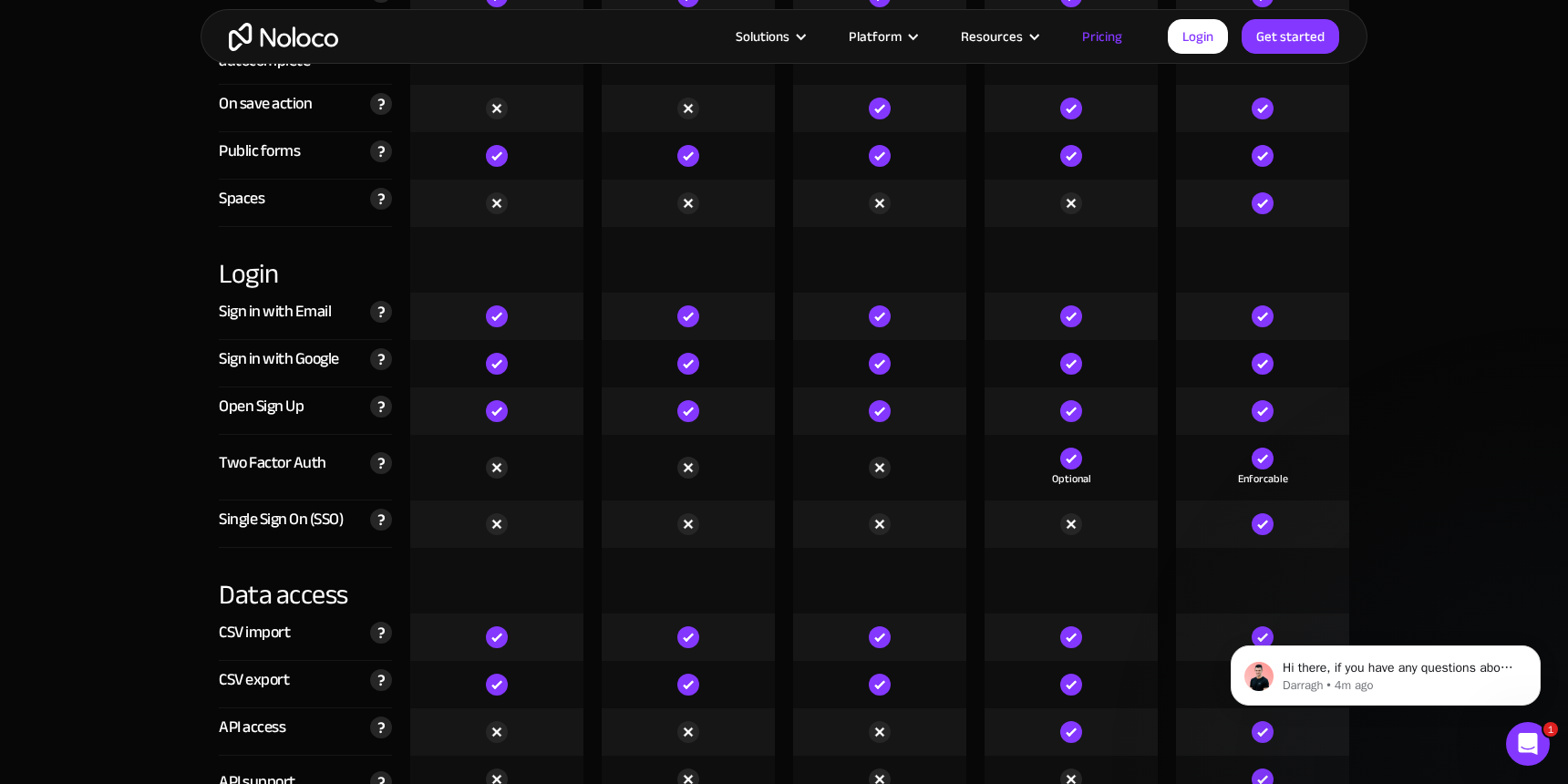 click on "Optional" at bounding box center (1071, 468) 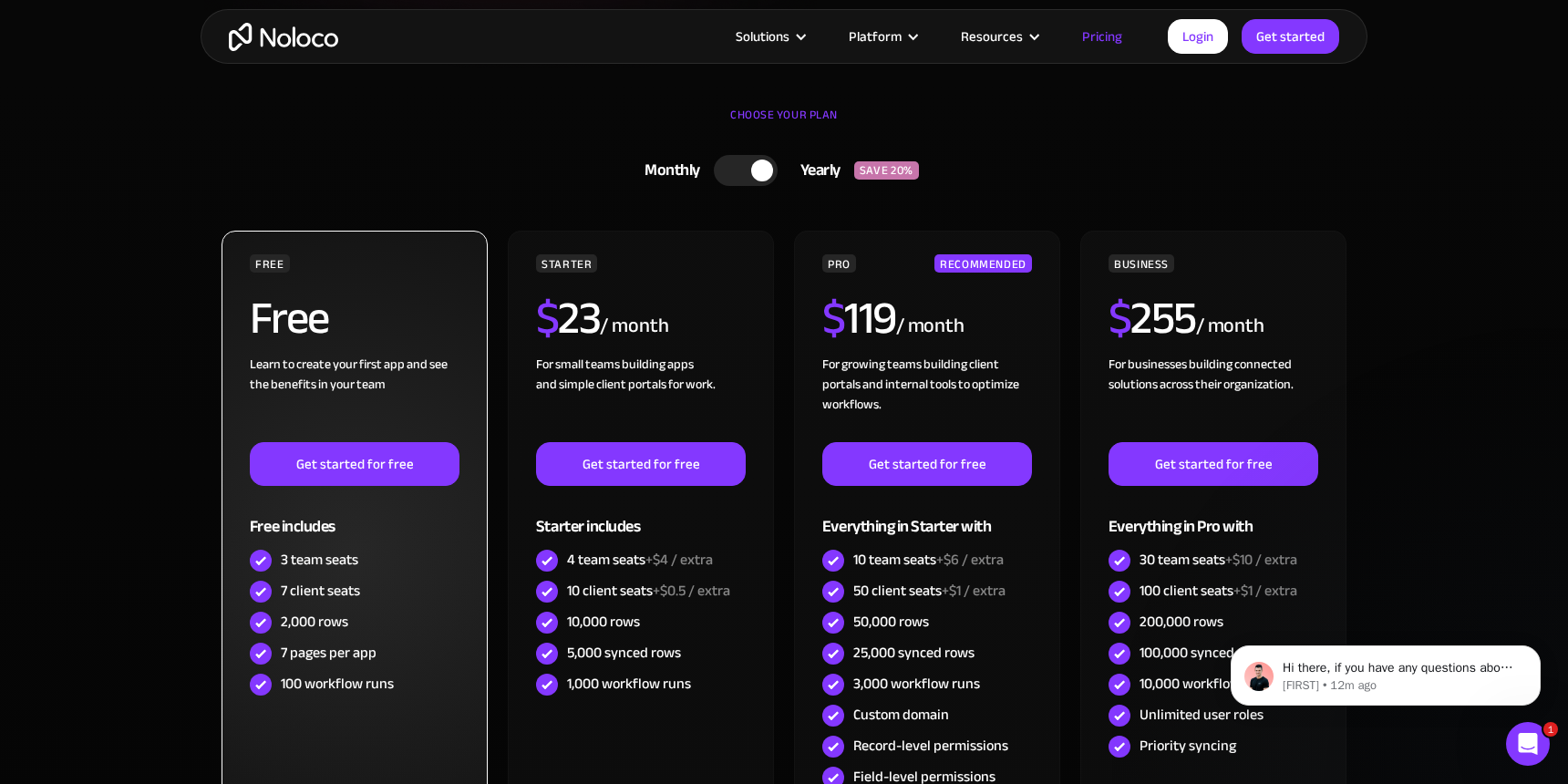scroll, scrollTop: 0, scrollLeft: 0, axis: both 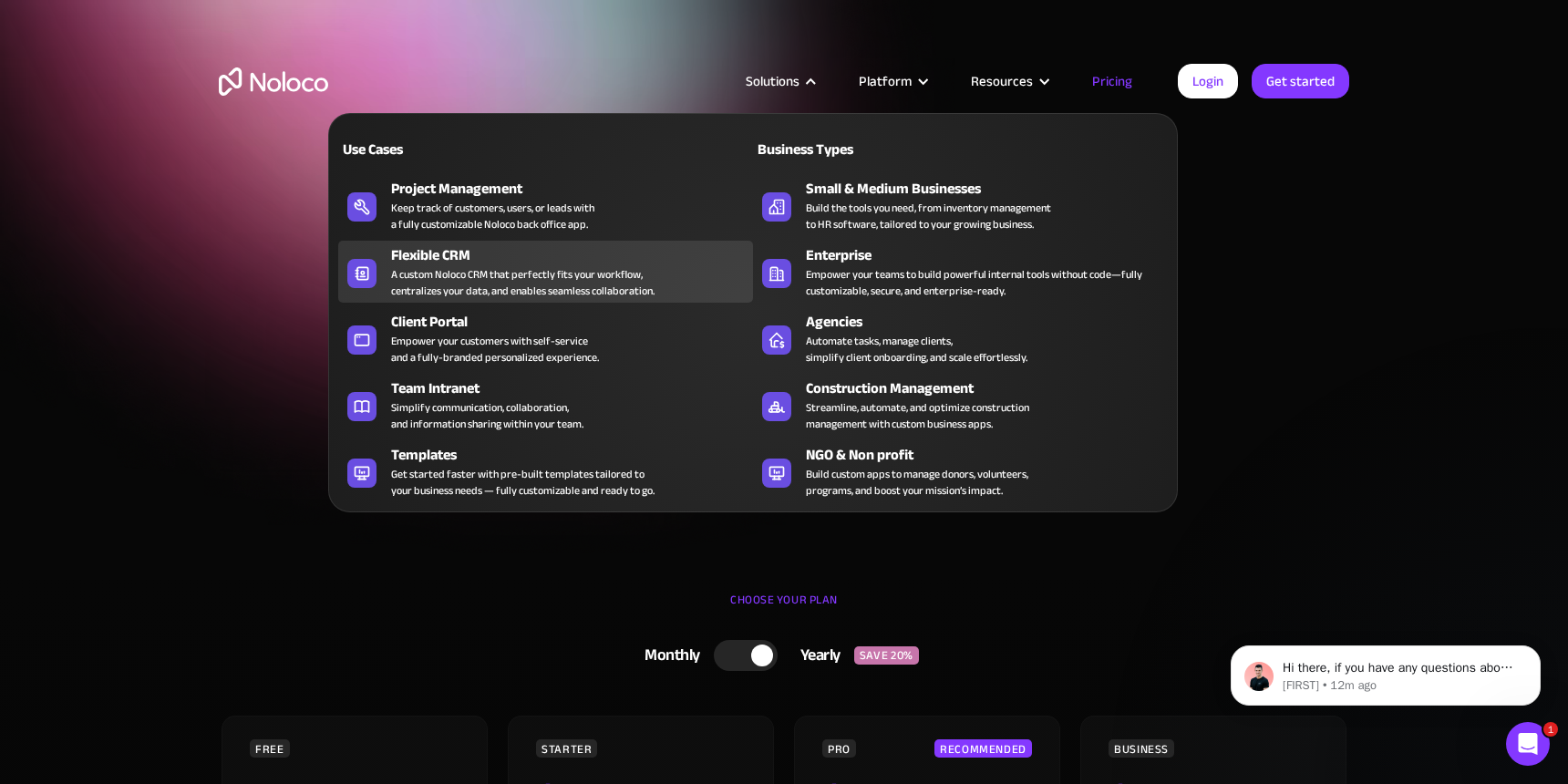 click on "A custom Noloco CRM that perfectly fits your workflow,  centralizes your data, and enables seamless collaboration." at bounding box center [522, 283] 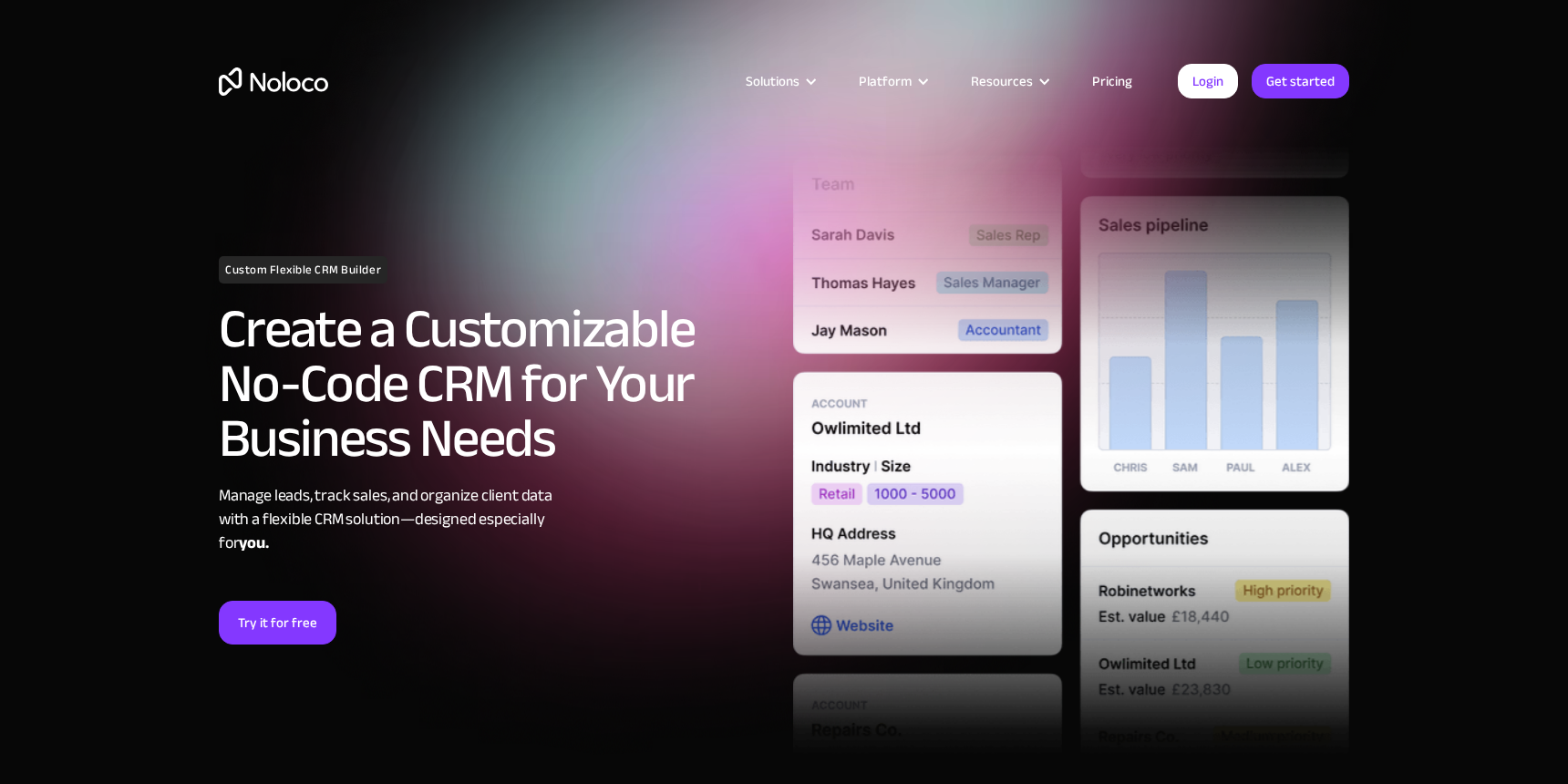 scroll, scrollTop: 0, scrollLeft: 0, axis: both 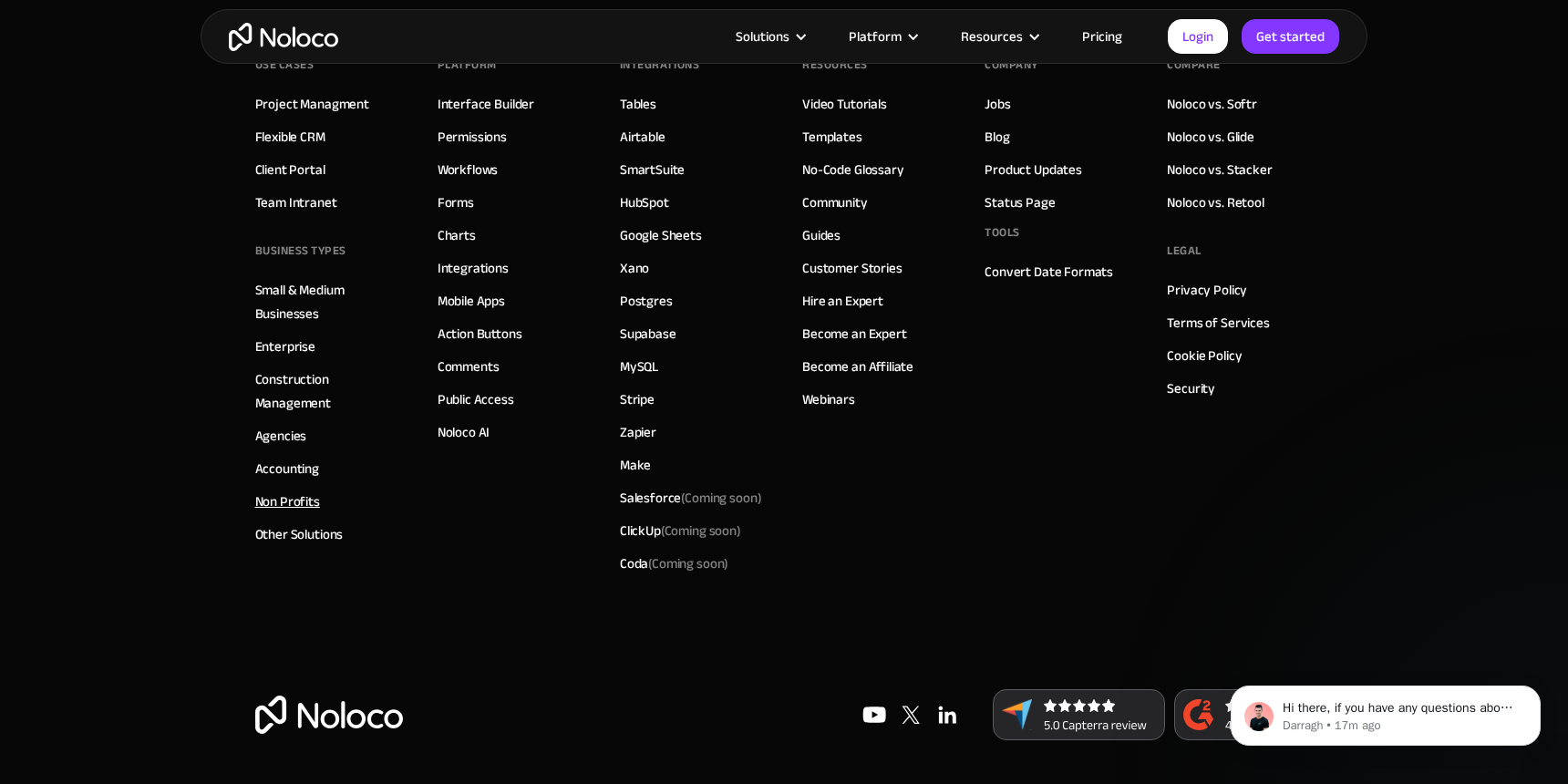 click on "Non Profits" at bounding box center [287, 501] 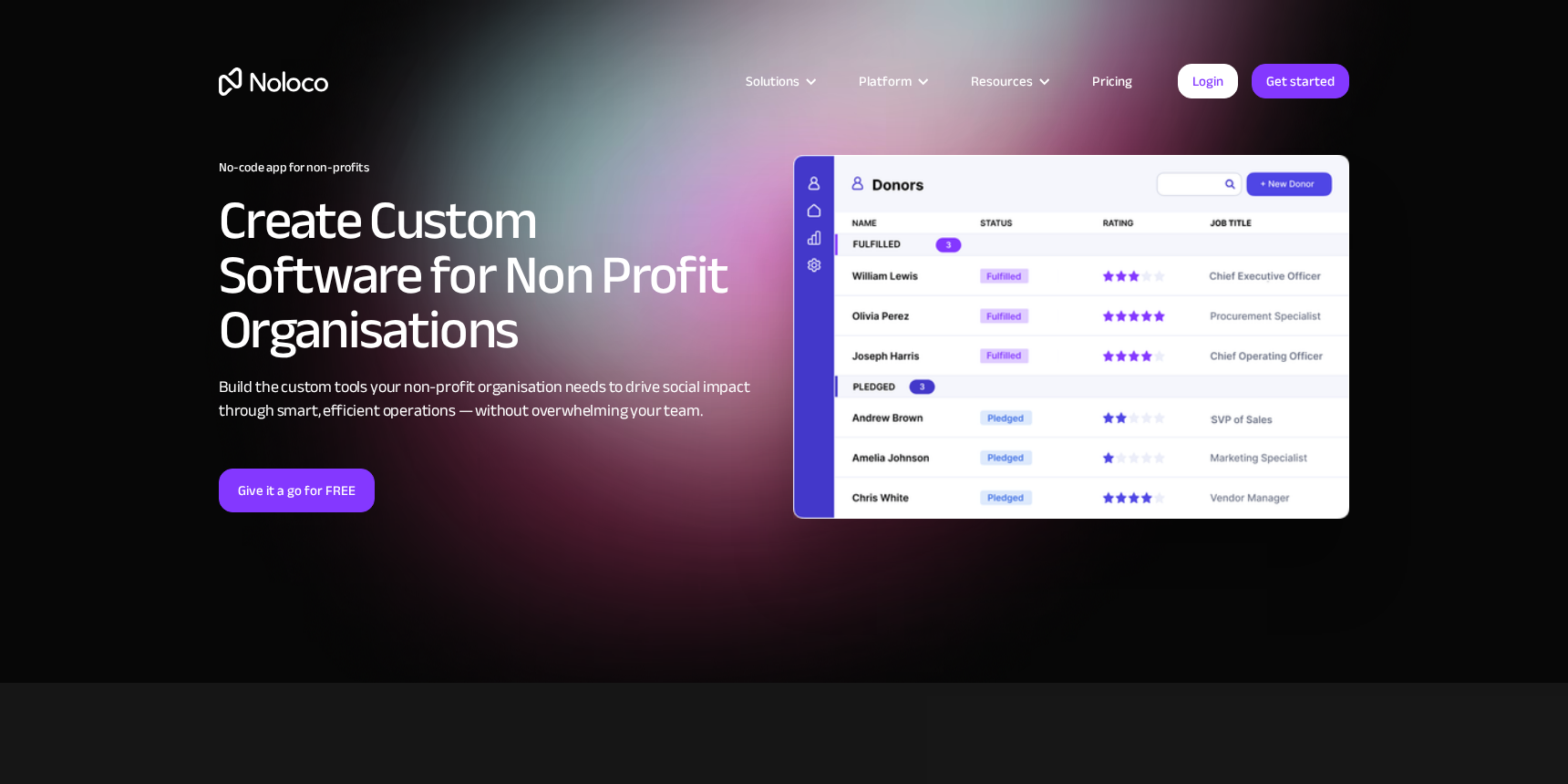 scroll, scrollTop: 0, scrollLeft: 0, axis: both 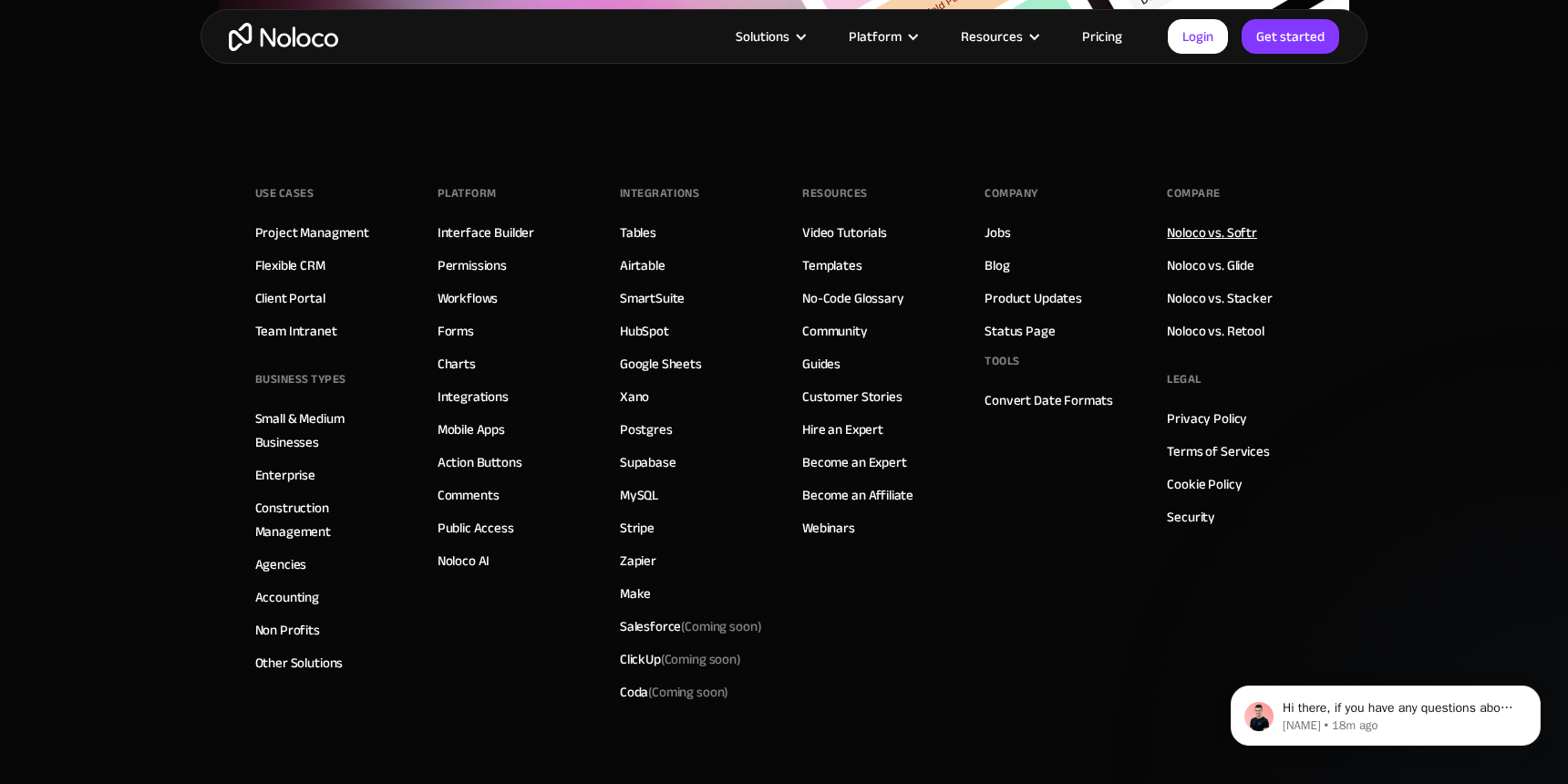 click on "Noloco vs. Softr" at bounding box center [1212, 232] 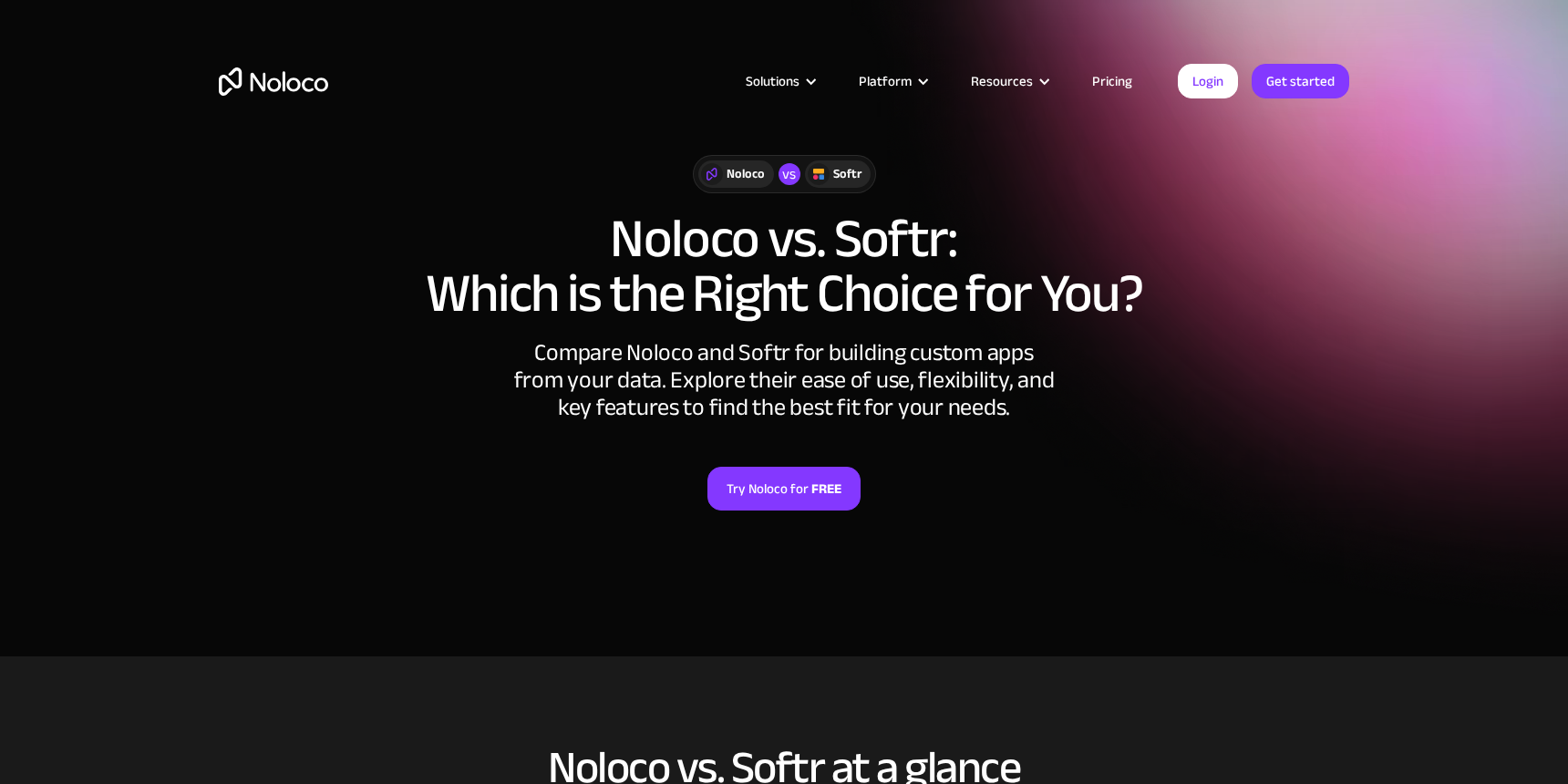 scroll, scrollTop: 0, scrollLeft: 0, axis: both 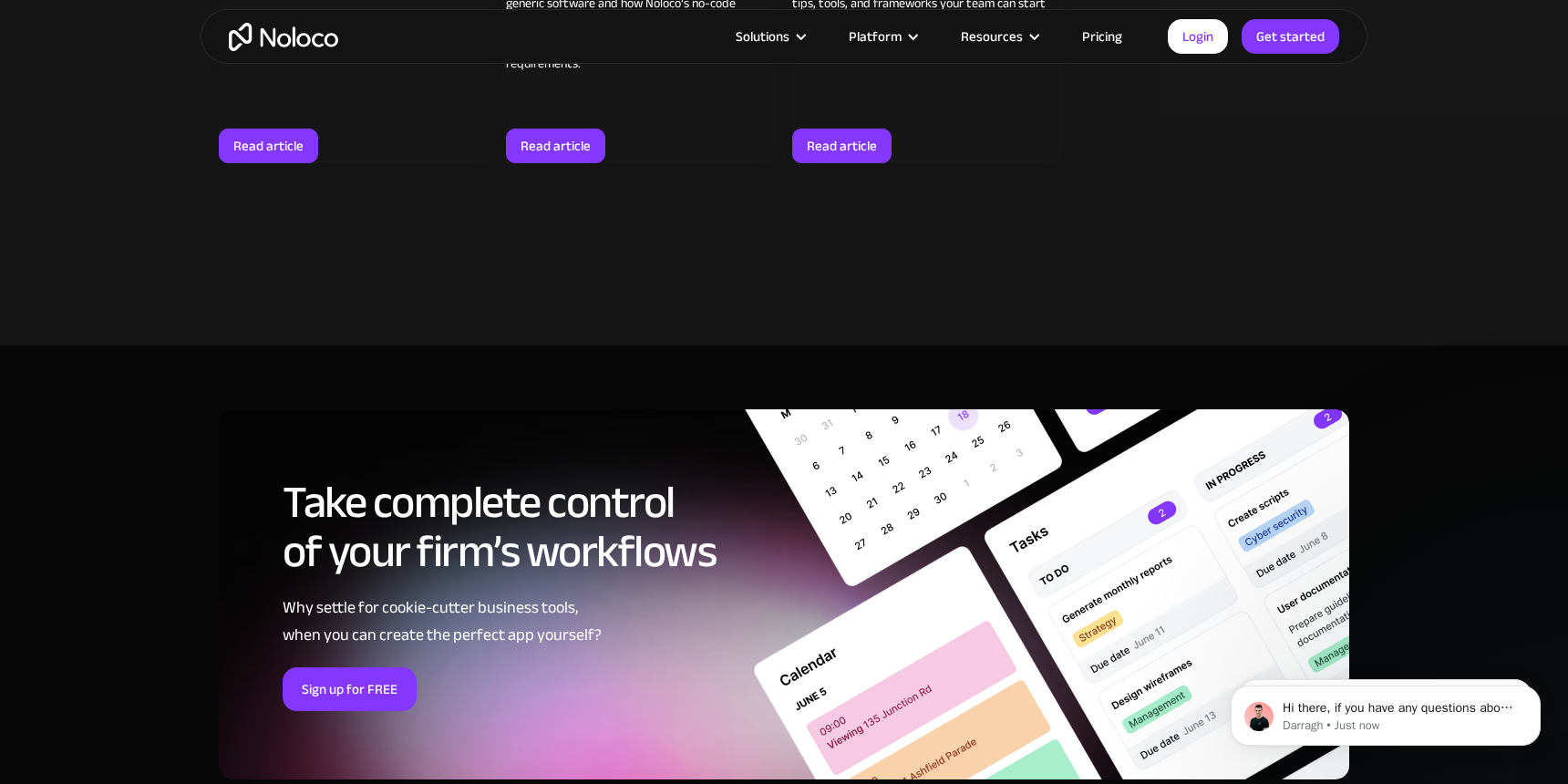click on "Noloco vs. Glide" at bounding box center (1211, 1020) 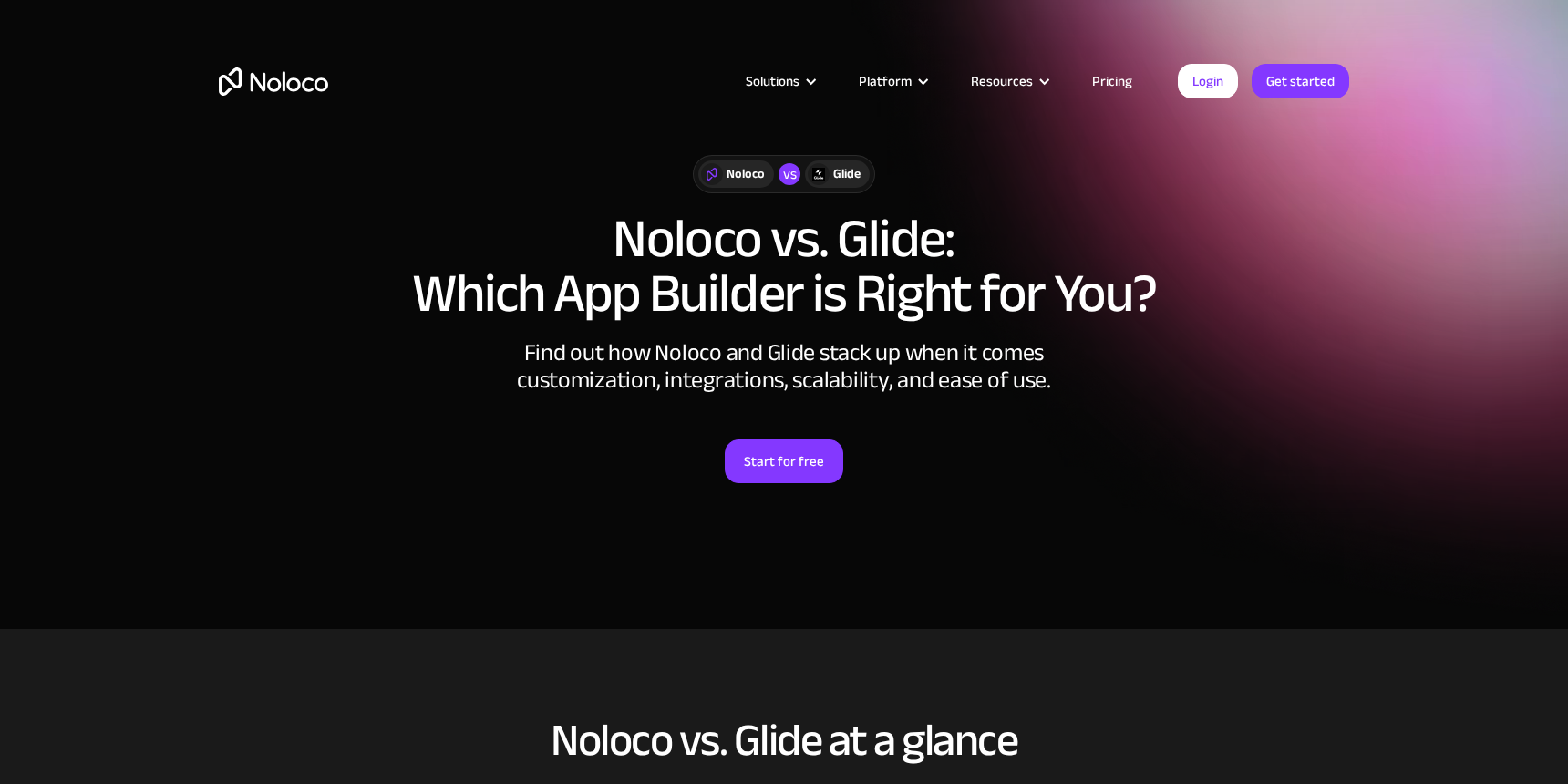 scroll, scrollTop: 0, scrollLeft: 0, axis: both 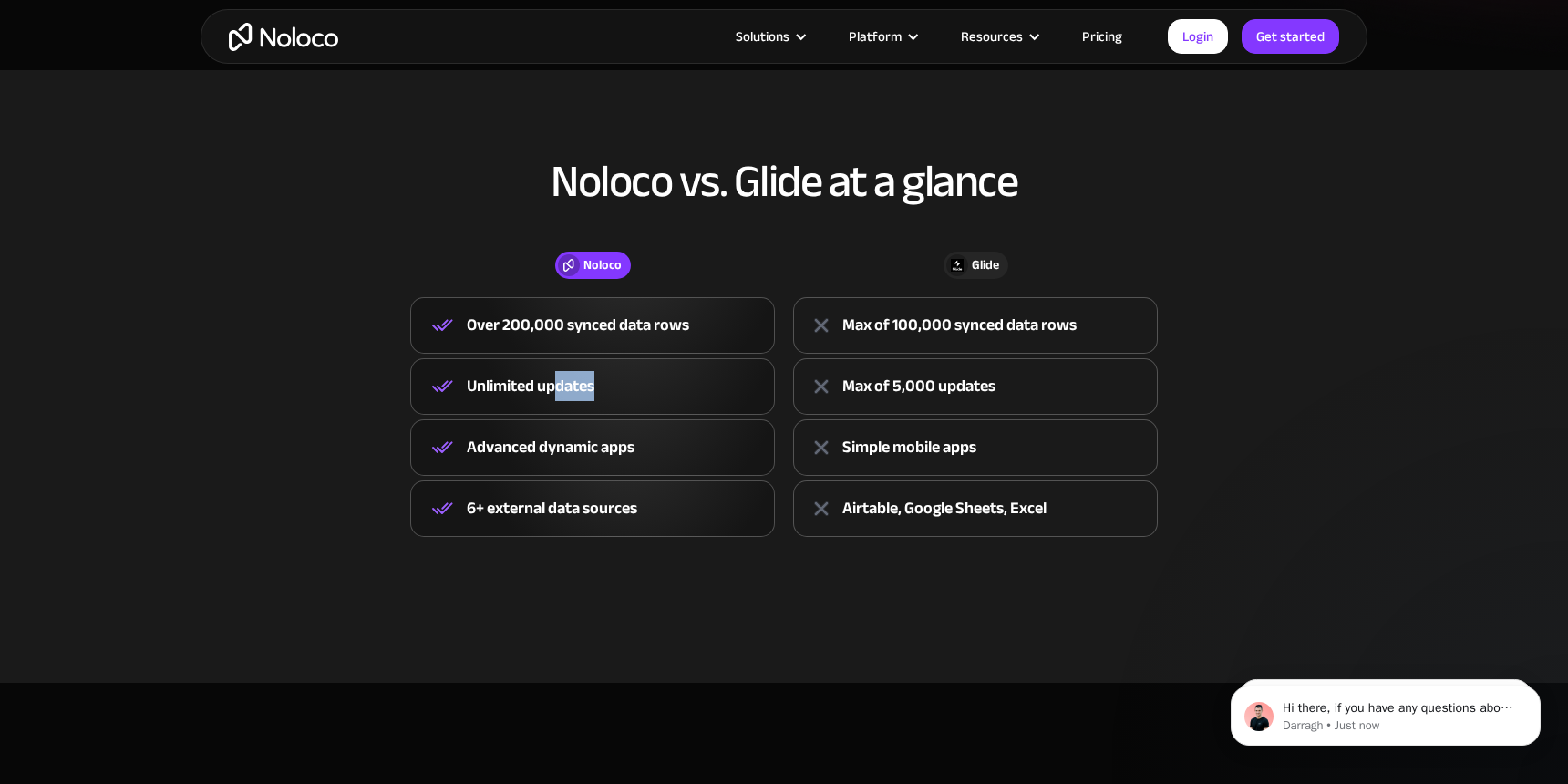 drag, startPoint x: 558, startPoint y: 384, endPoint x: 683, endPoint y: 382, distance: 125.016 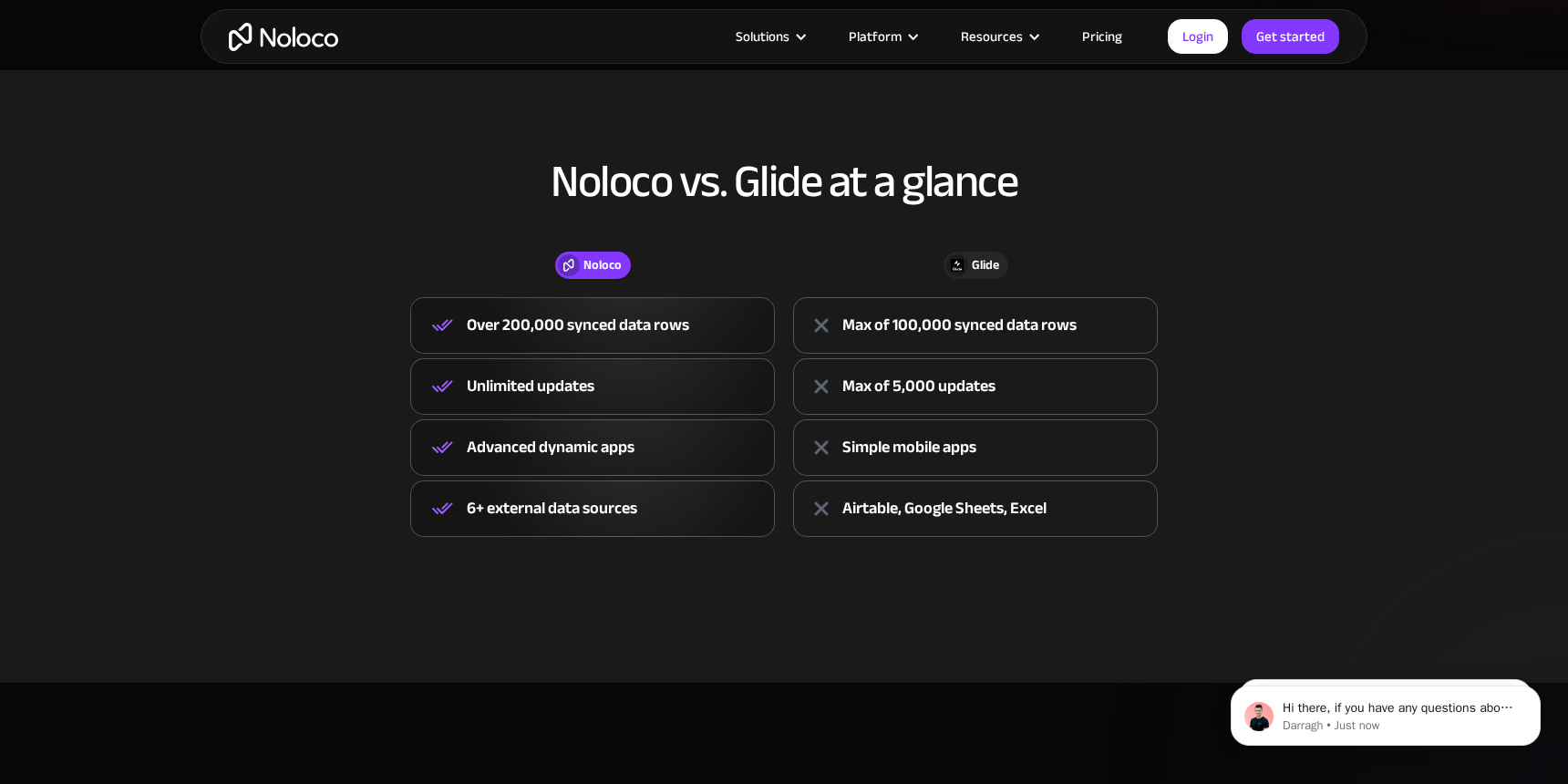 click on "Unlimited updates" at bounding box center [593, 387] 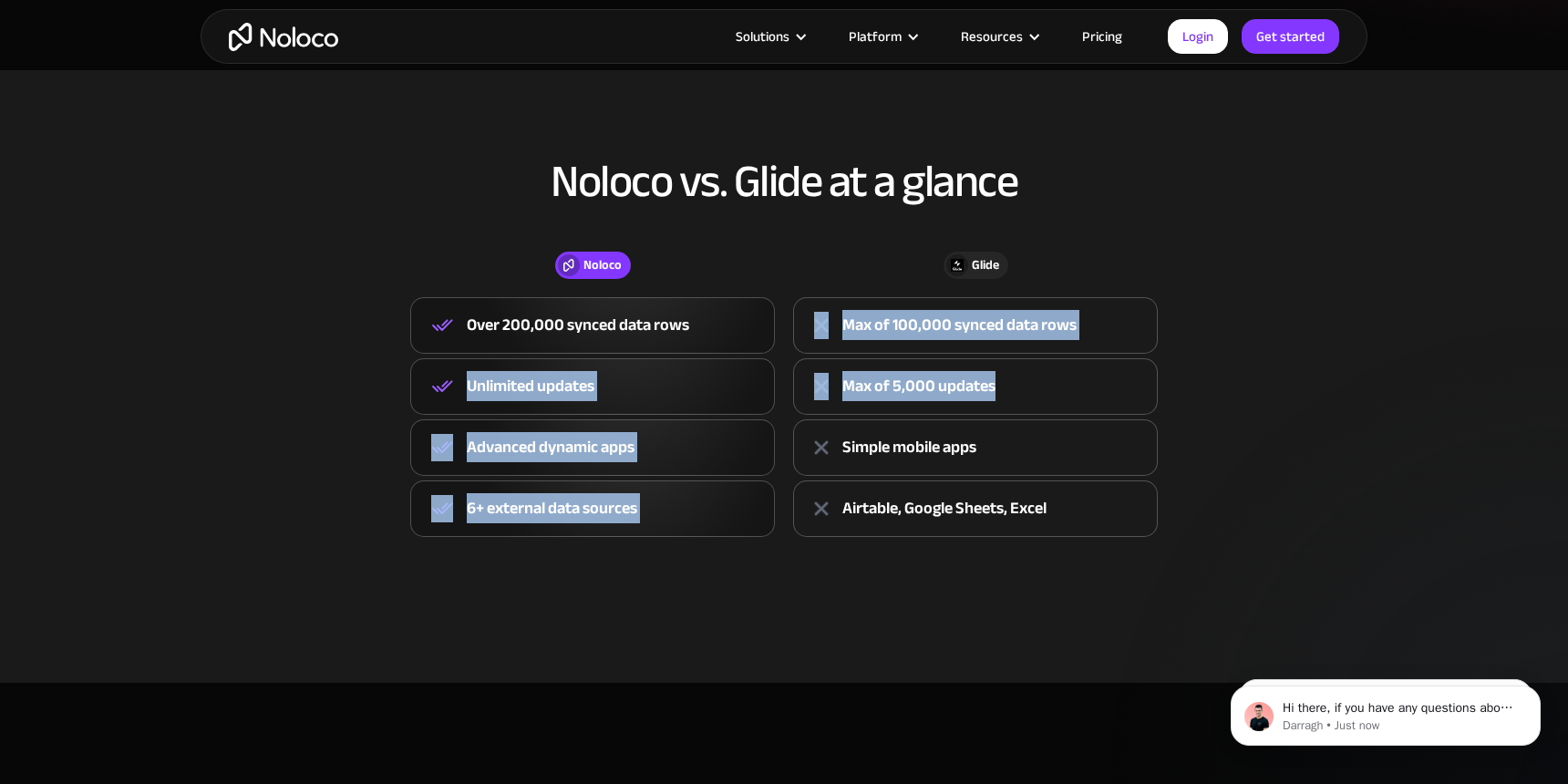 drag, startPoint x: 467, startPoint y: 383, endPoint x: 1001, endPoint y: 393, distance: 534.0936 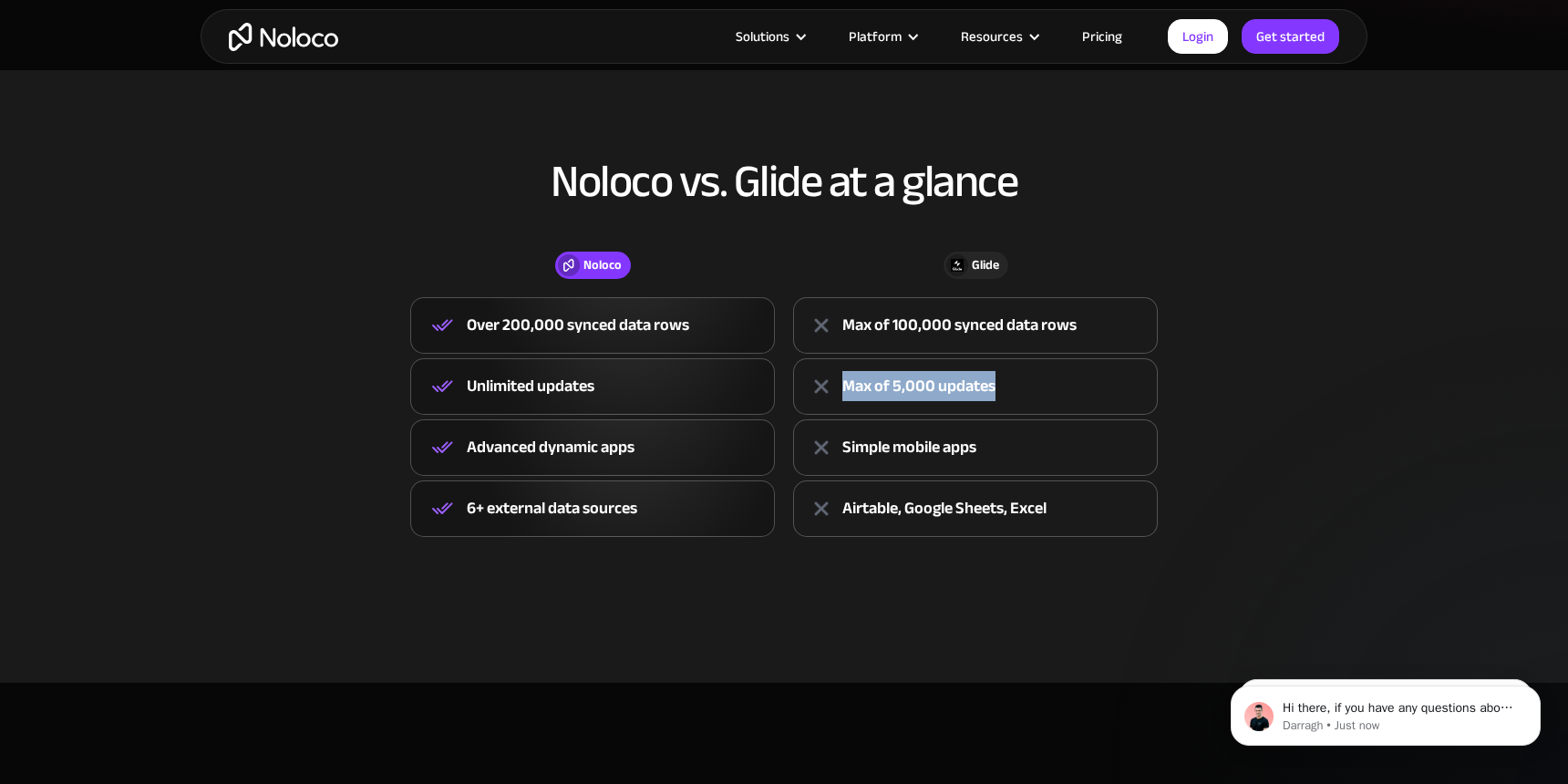 drag, startPoint x: 844, startPoint y: 386, endPoint x: 1001, endPoint y: 387, distance: 157.00318 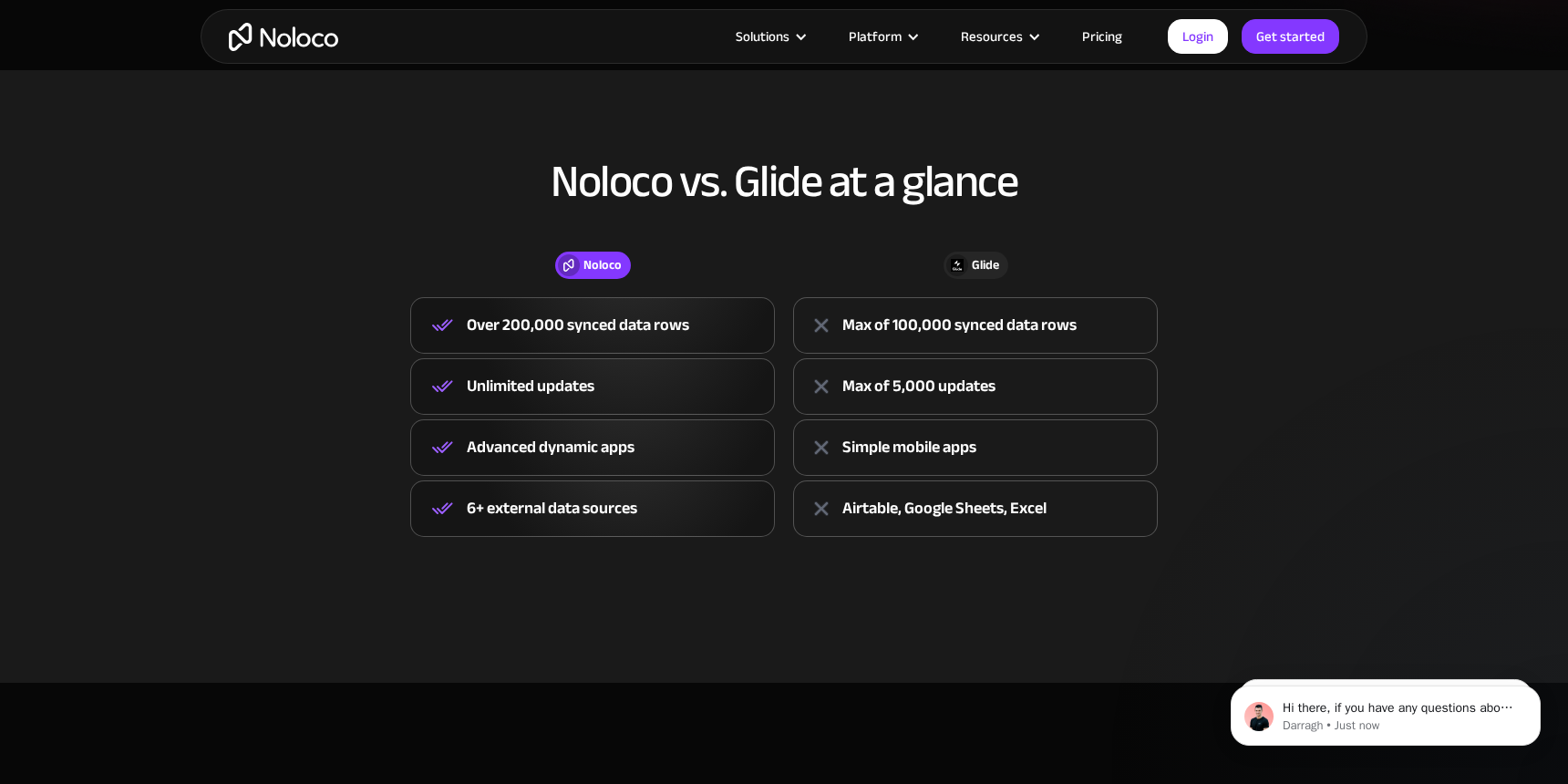 click on "Simple mobile apps" at bounding box center [975, 448] 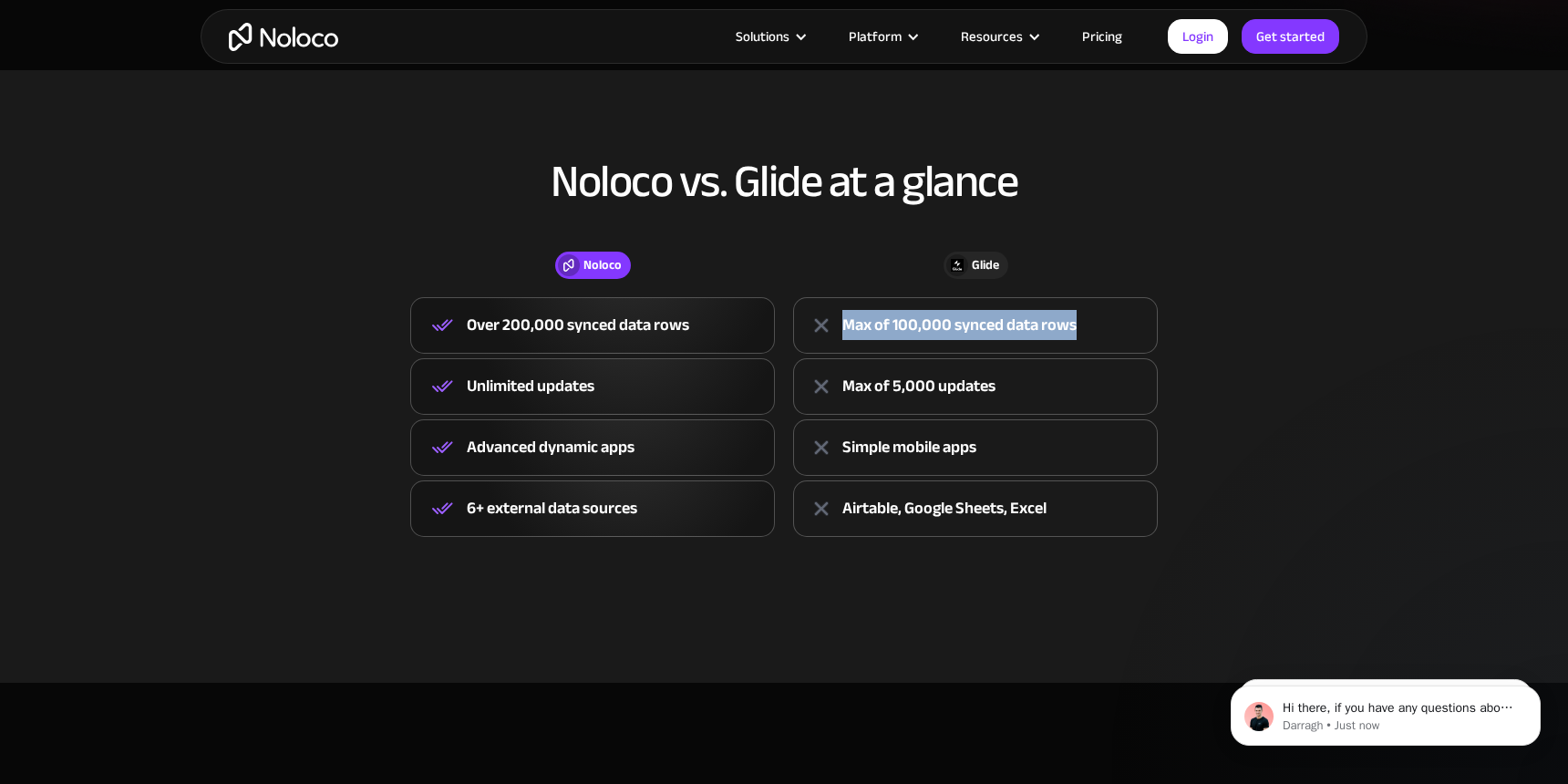 drag, startPoint x: 1077, startPoint y: 328, endPoint x: 848, endPoint y: 335, distance: 229.107 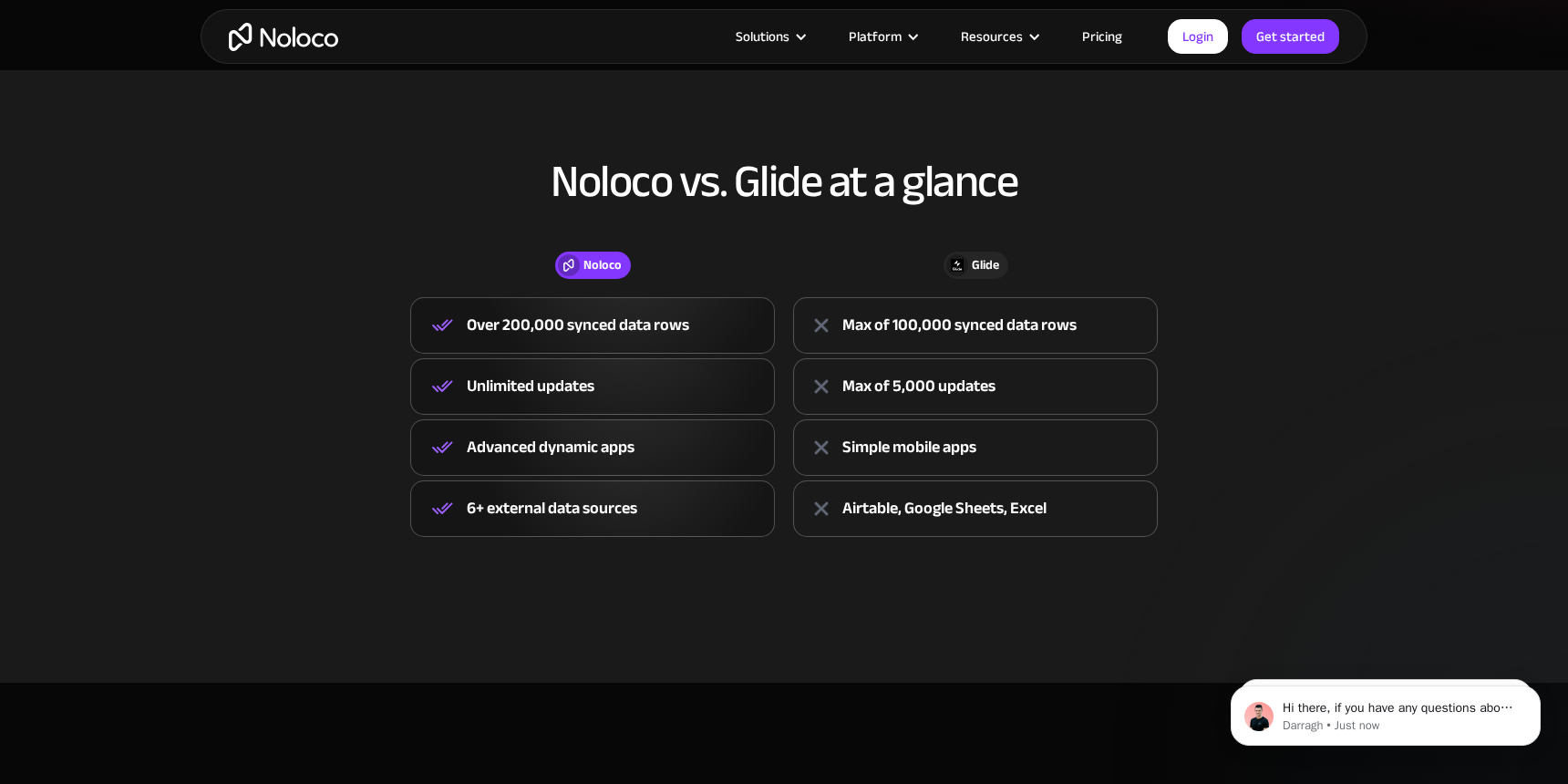 click on "Max of 5,000 updates" at bounding box center [919, 387] 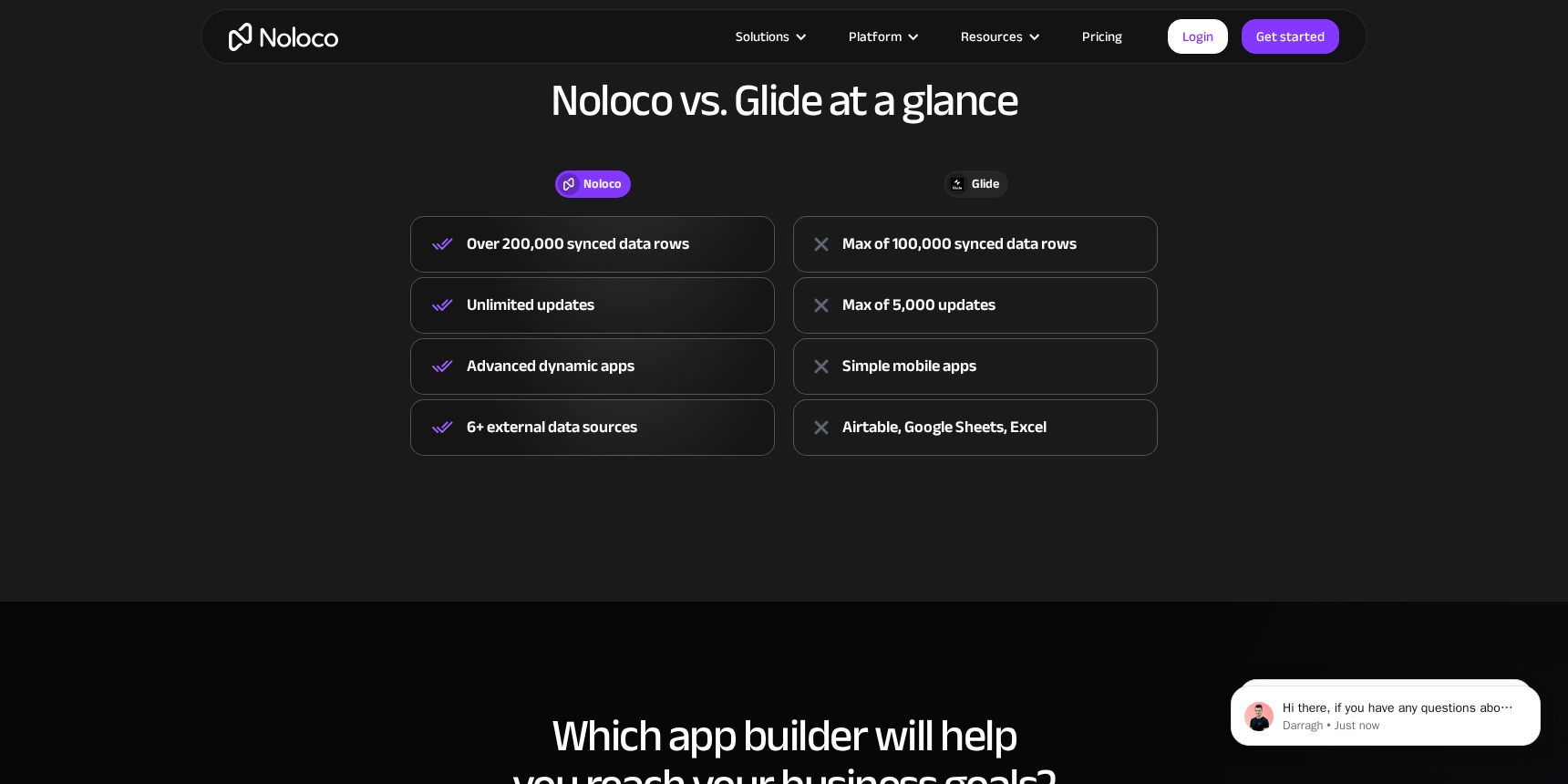 scroll, scrollTop: 641, scrollLeft: 0, axis: vertical 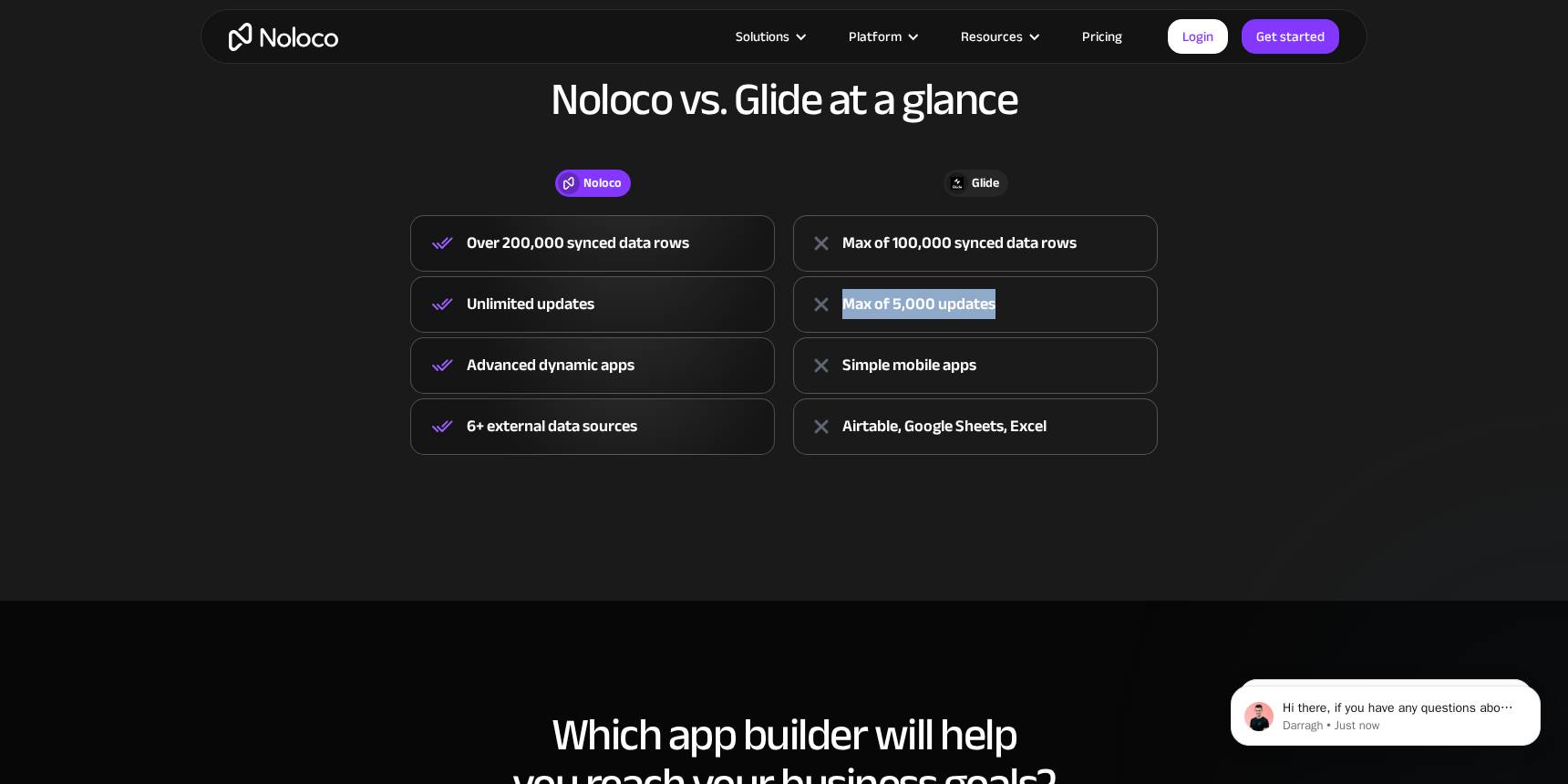 drag, startPoint x: 847, startPoint y: 304, endPoint x: 995, endPoint y: 306, distance: 148.01351 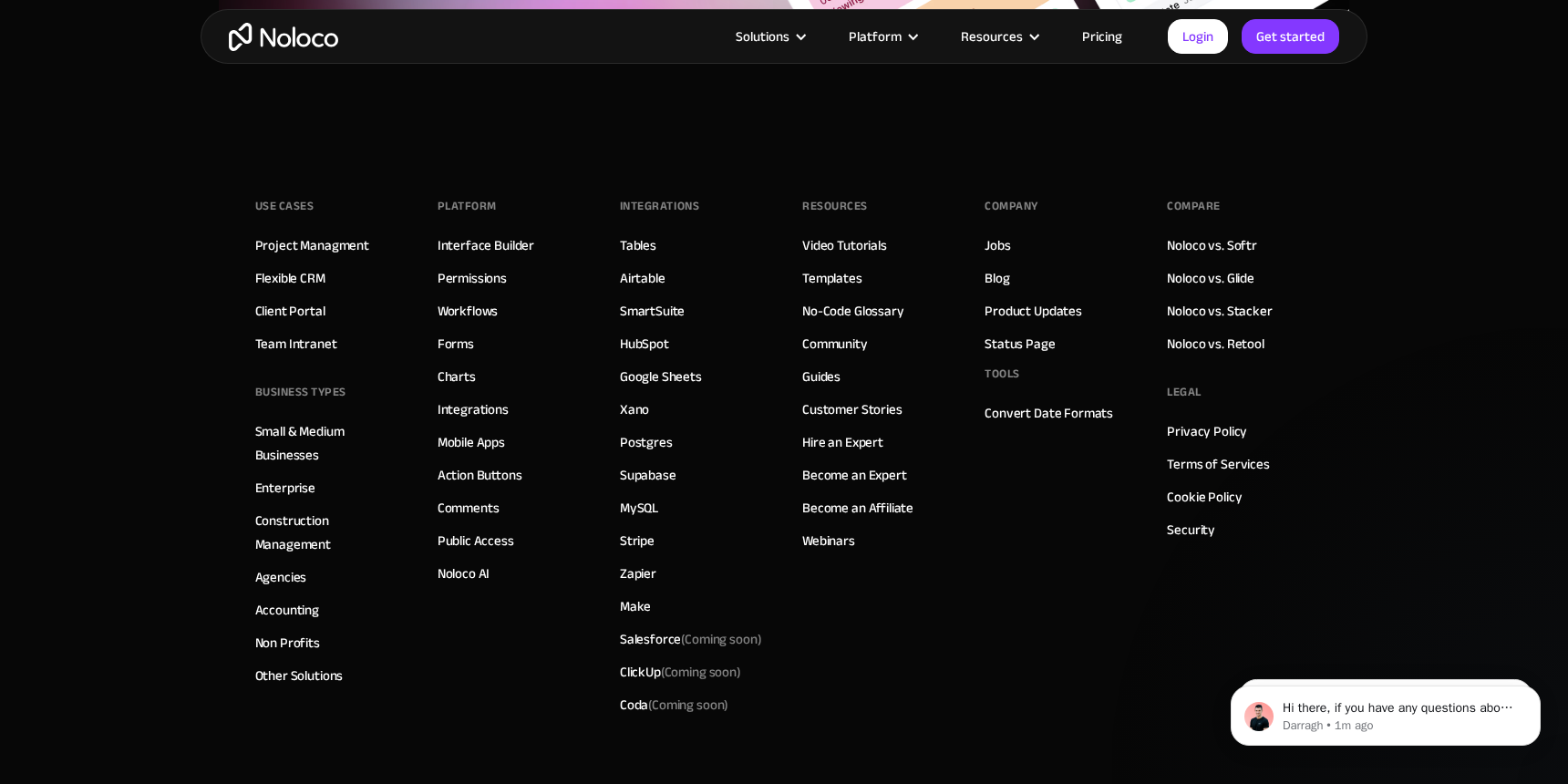 scroll, scrollTop: 4916, scrollLeft: 0, axis: vertical 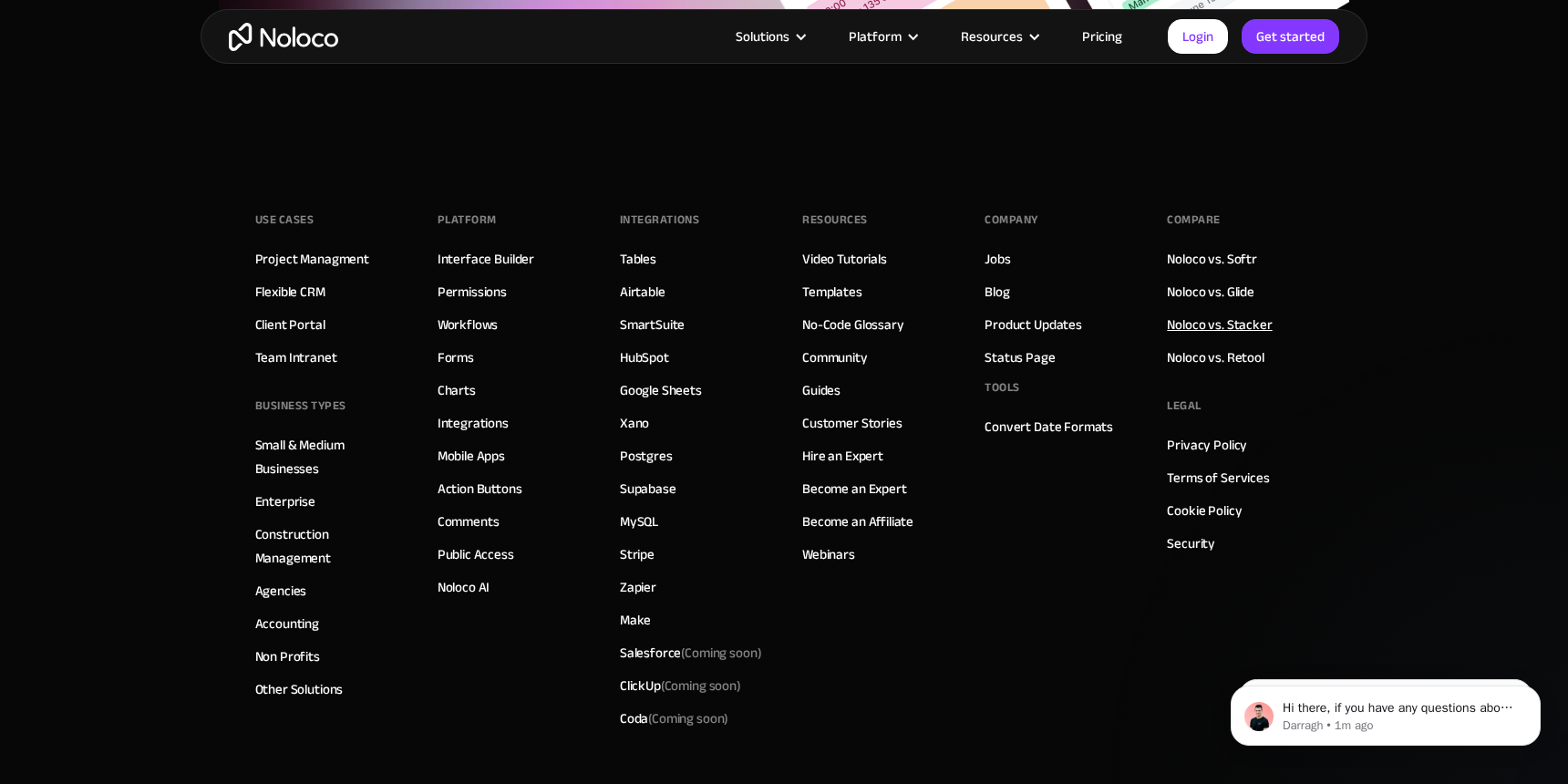 click on "Noloco vs. Stacker" at bounding box center [1219, 325] 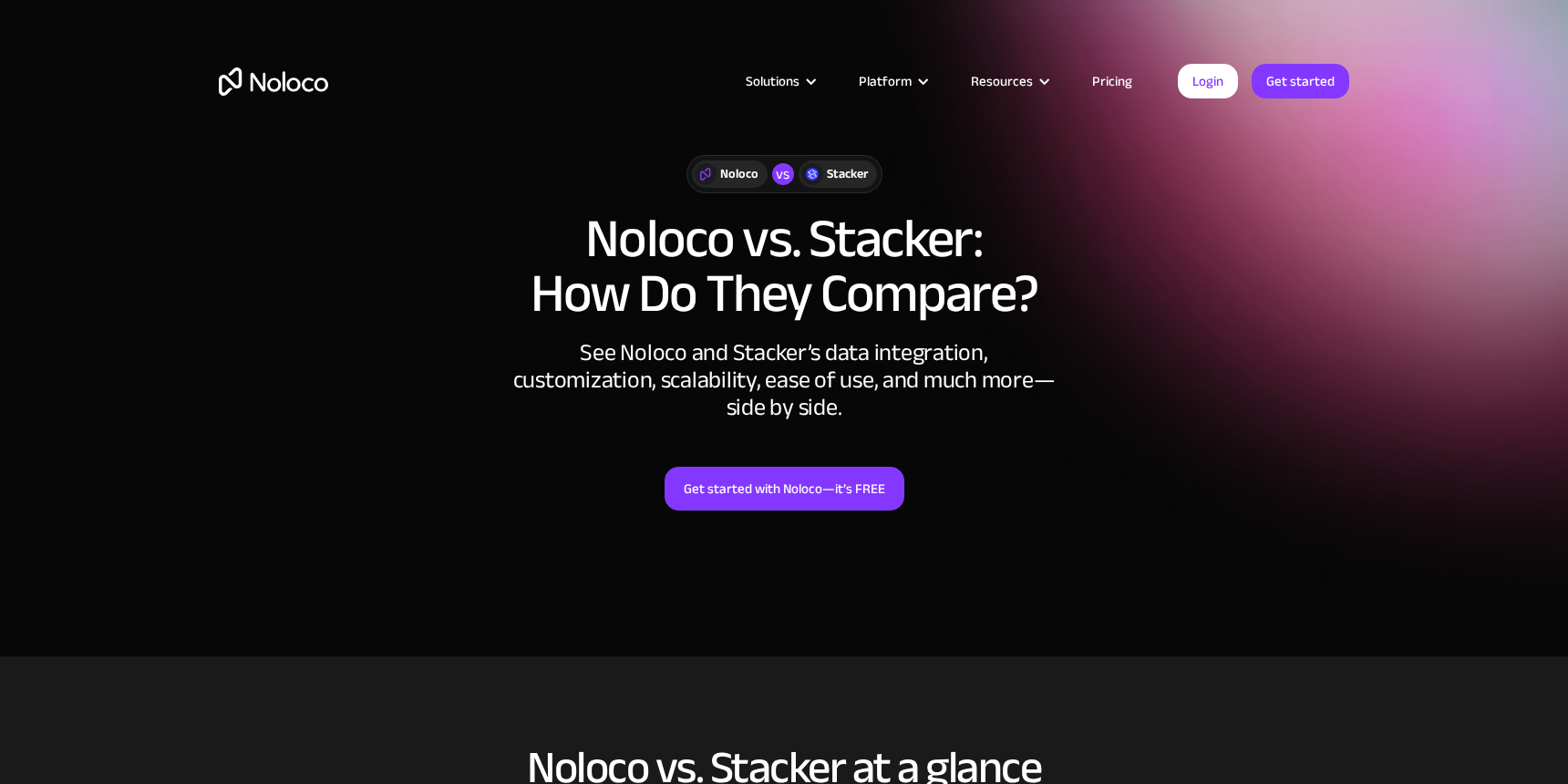 scroll, scrollTop: 0, scrollLeft: 0, axis: both 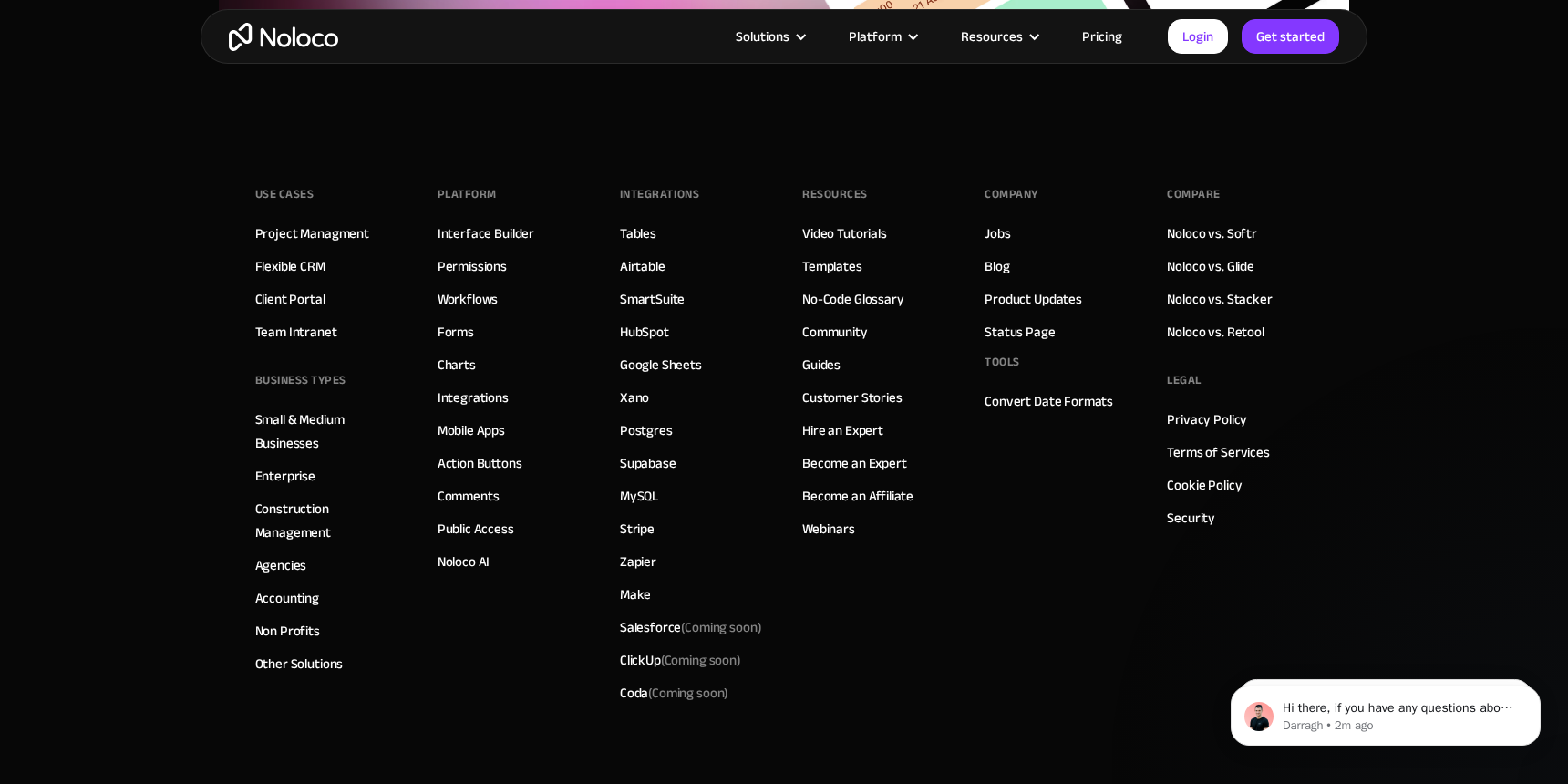 click on "Pricing" at bounding box center (1102, 36) 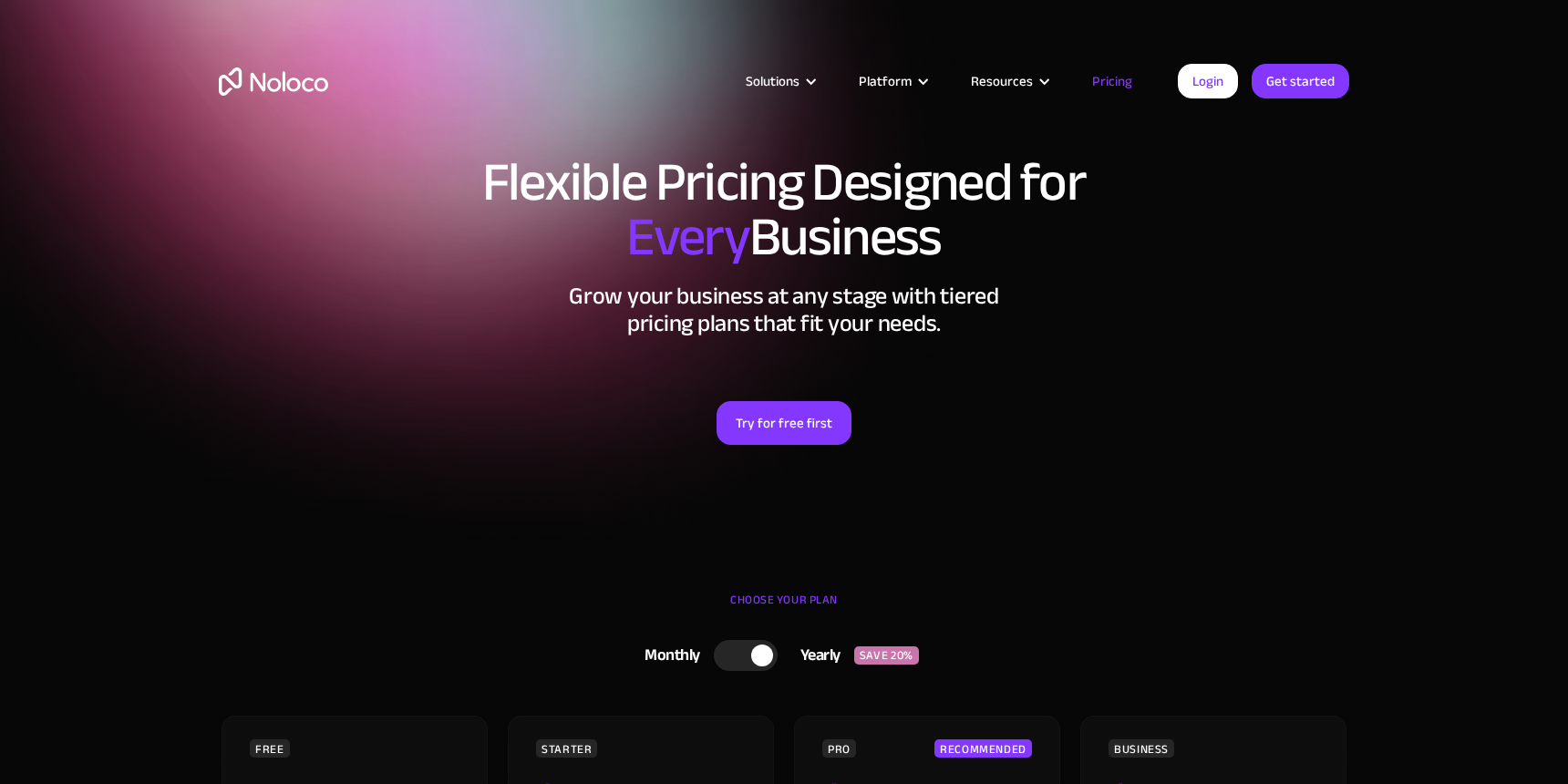 scroll, scrollTop: 0, scrollLeft: 0, axis: both 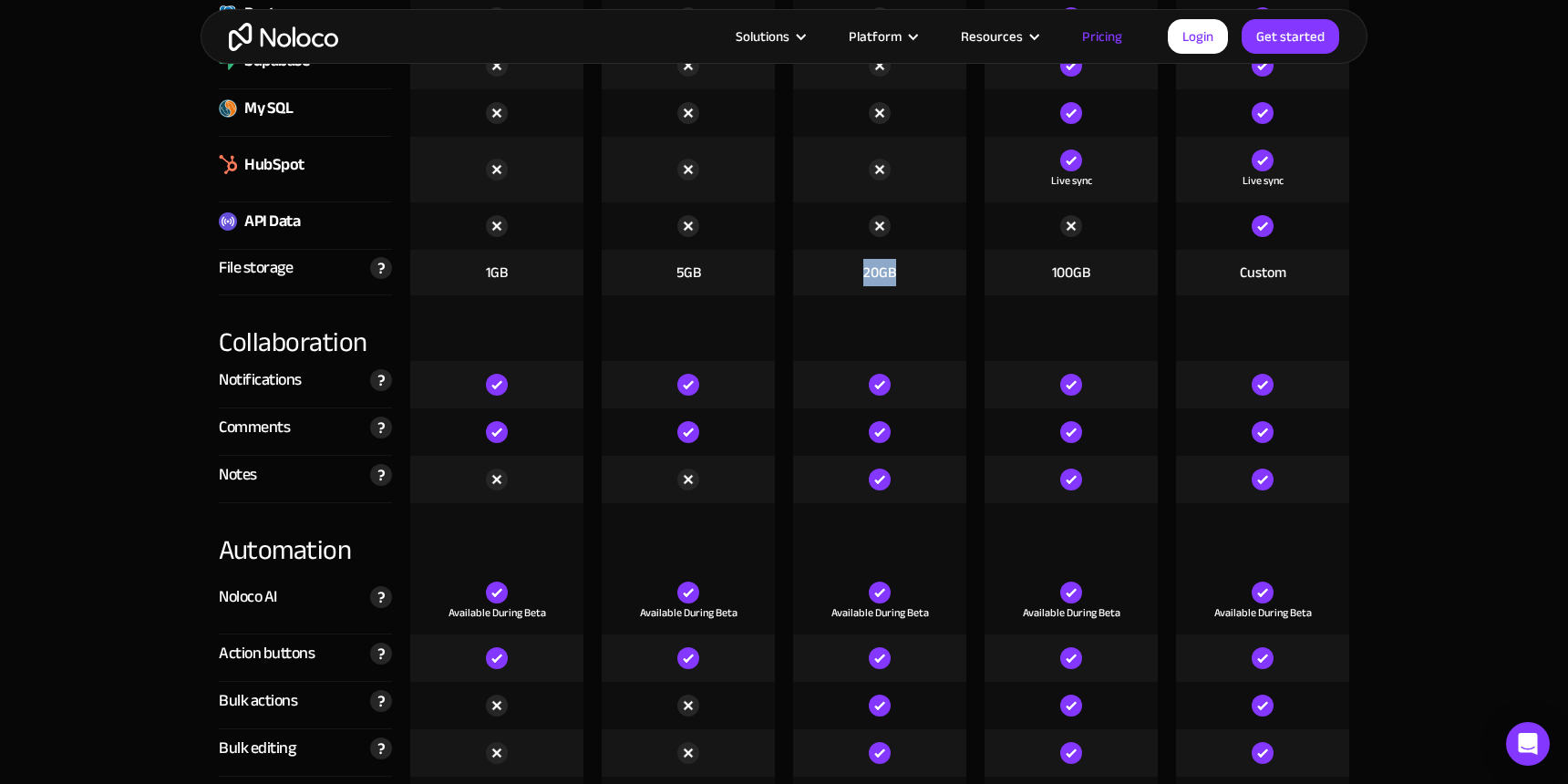 drag, startPoint x: 898, startPoint y: 277, endPoint x: 852, endPoint y: 277, distance: 46 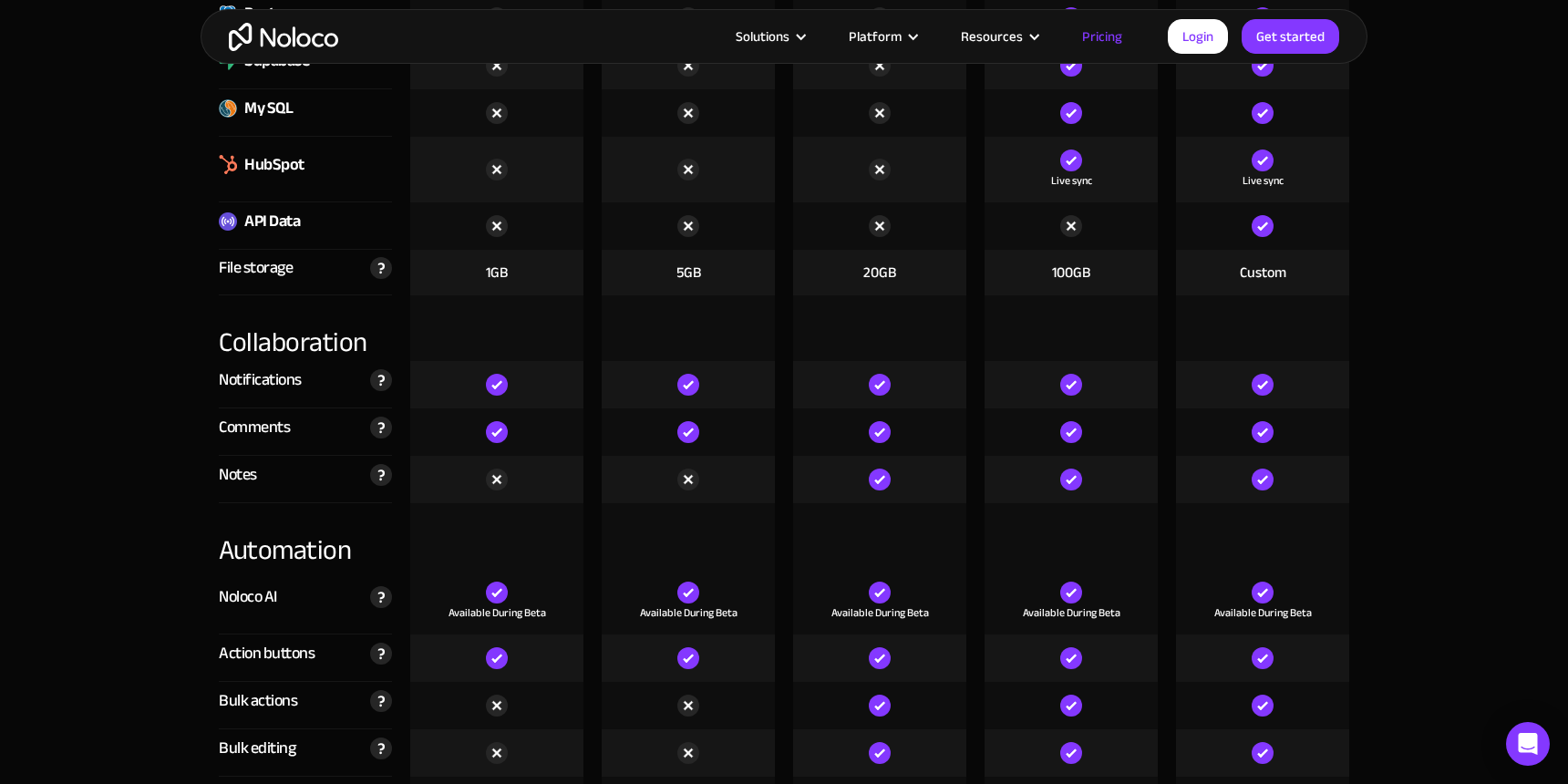 click at bounding box center [880, 328] 